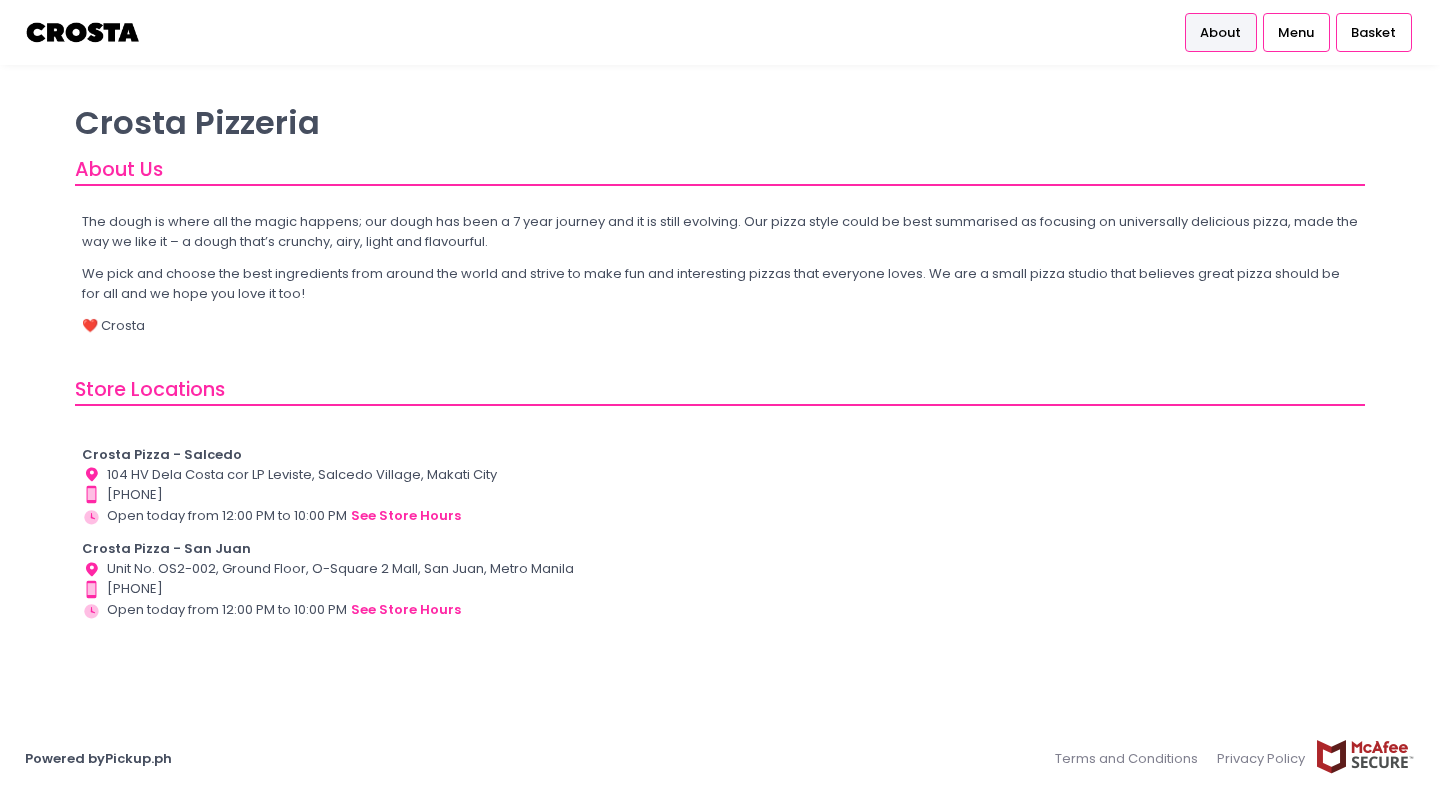 scroll, scrollTop: 0, scrollLeft: 0, axis: both 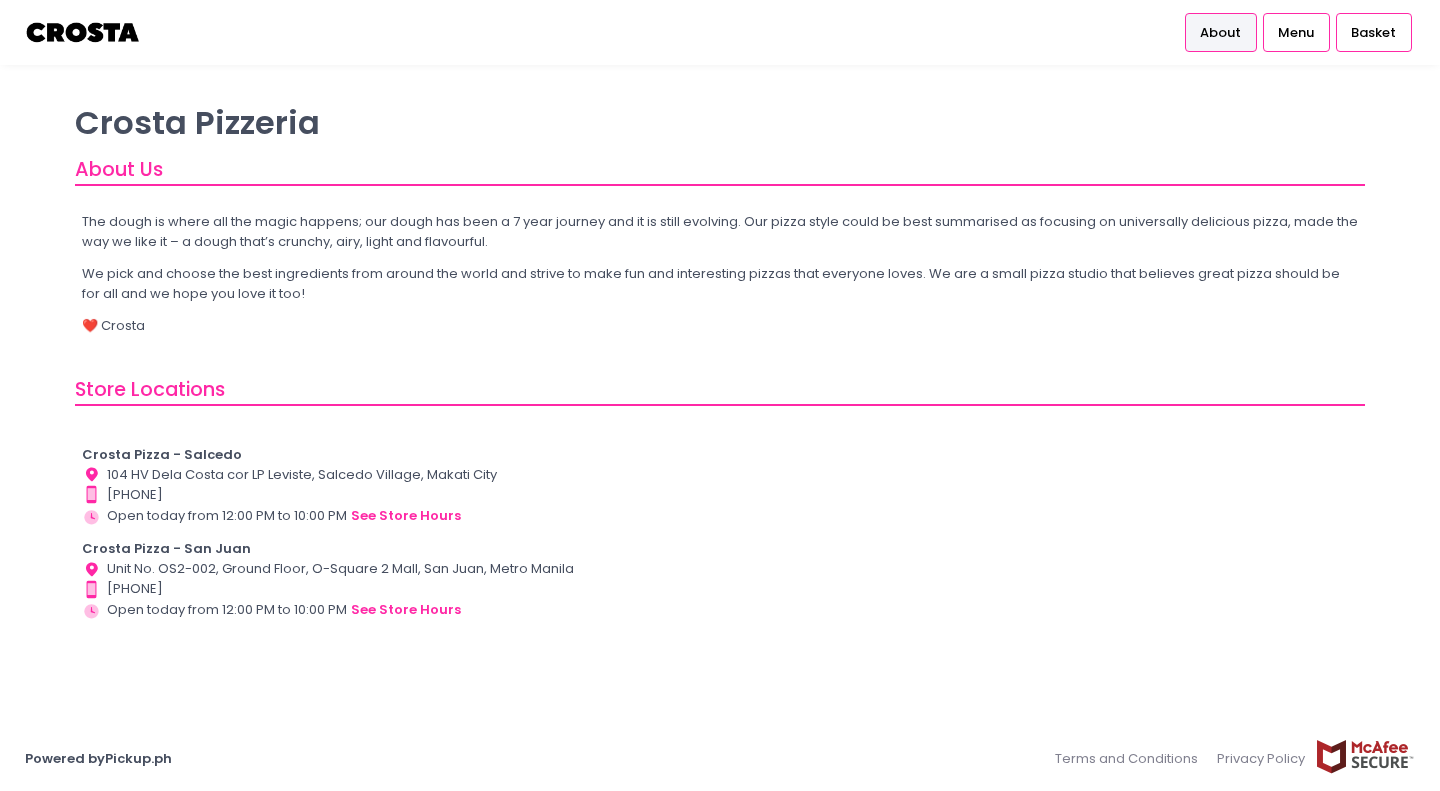 click on "Menu" at bounding box center (1296, 32) 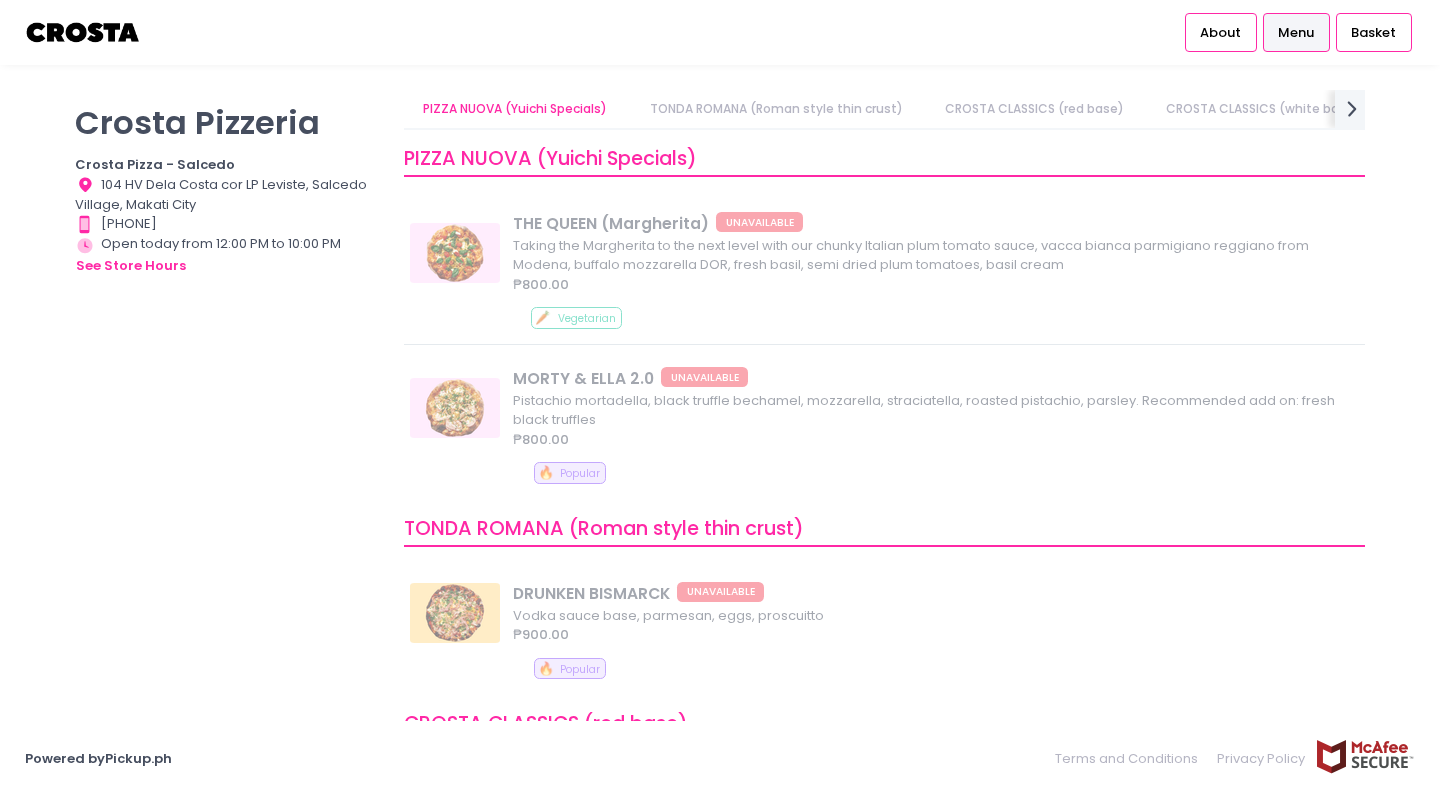 click on "Contact Number Created with Sketch.   [PHONE]" at bounding box center (227, 224) 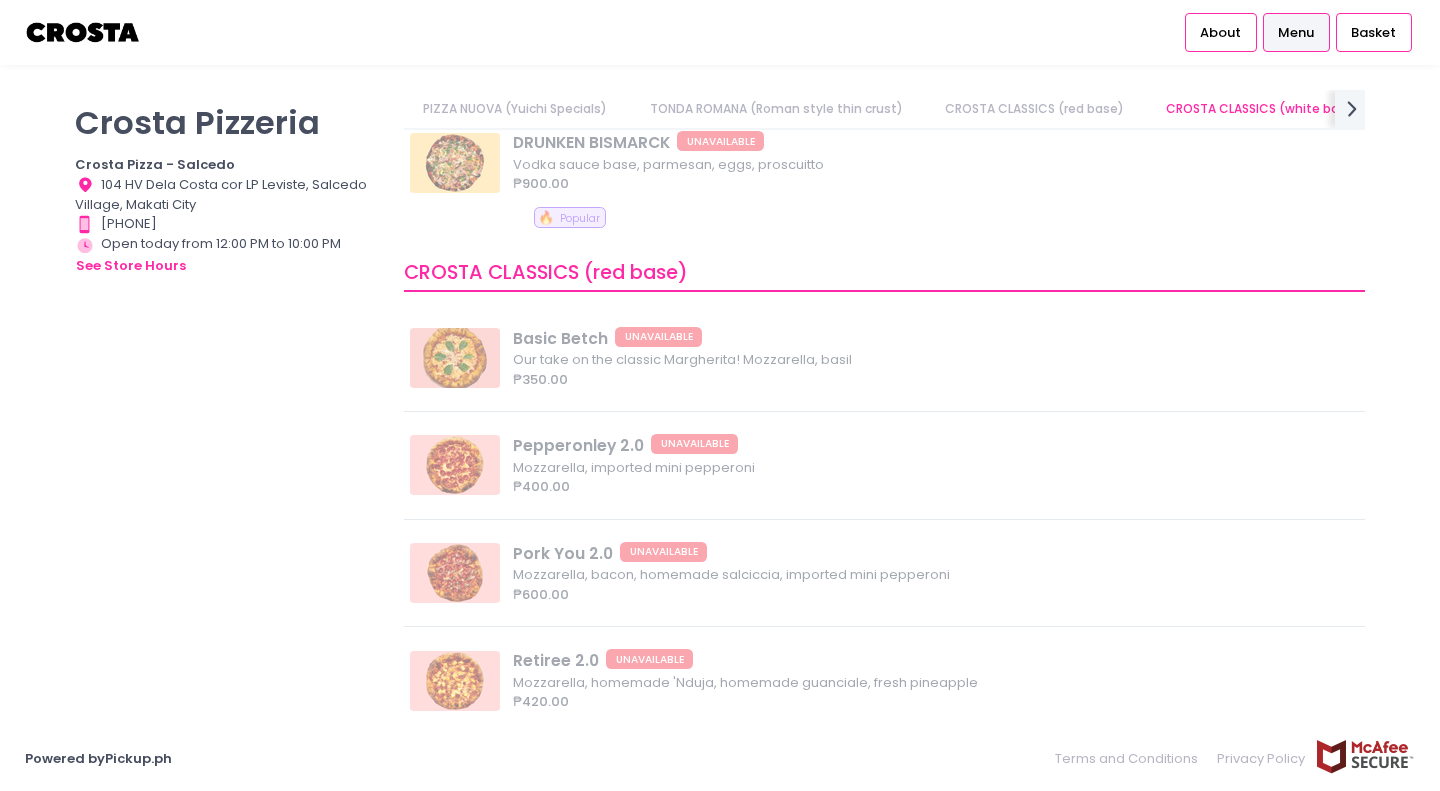 scroll, scrollTop: 816, scrollLeft: 0, axis: vertical 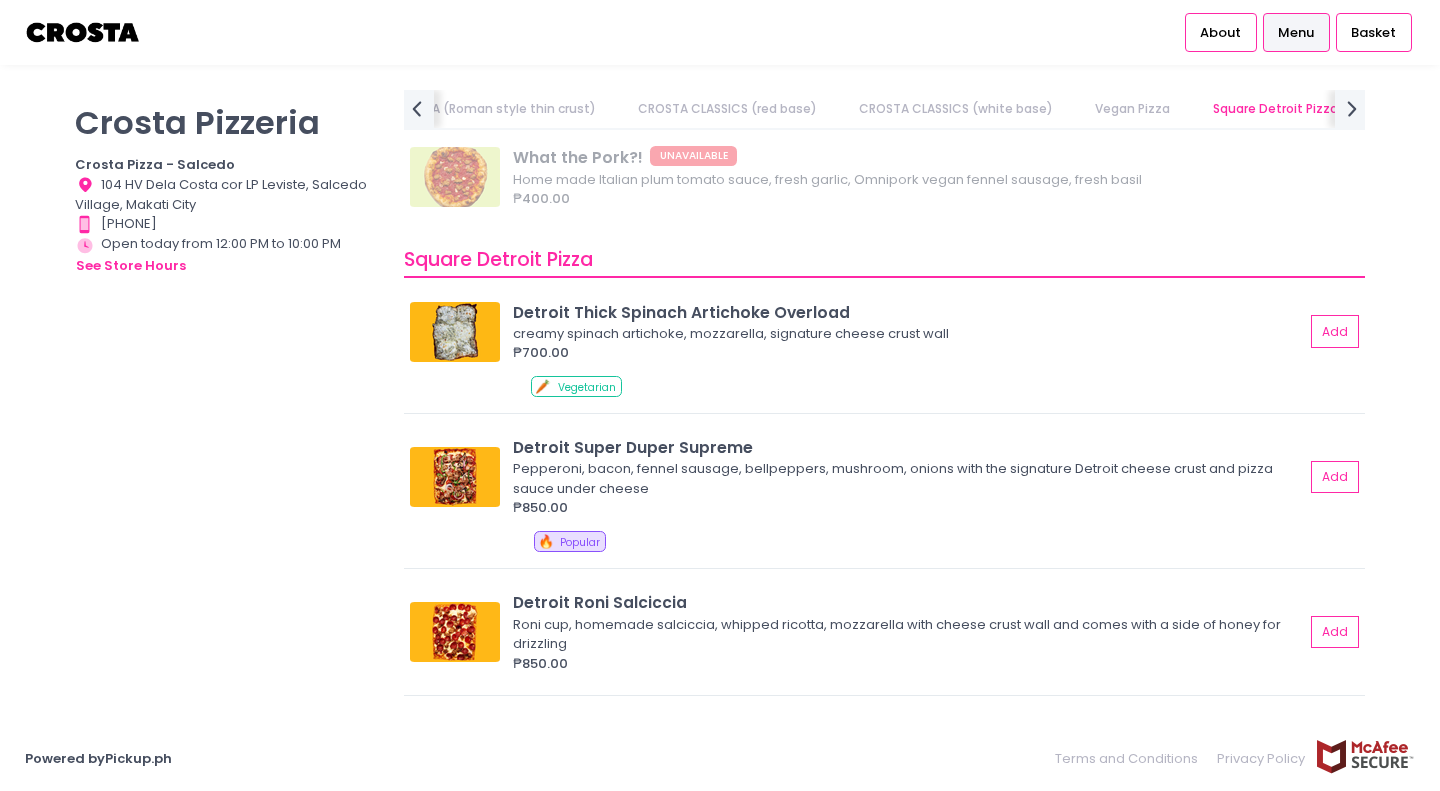 click on "Add" at bounding box center (1335, 477) 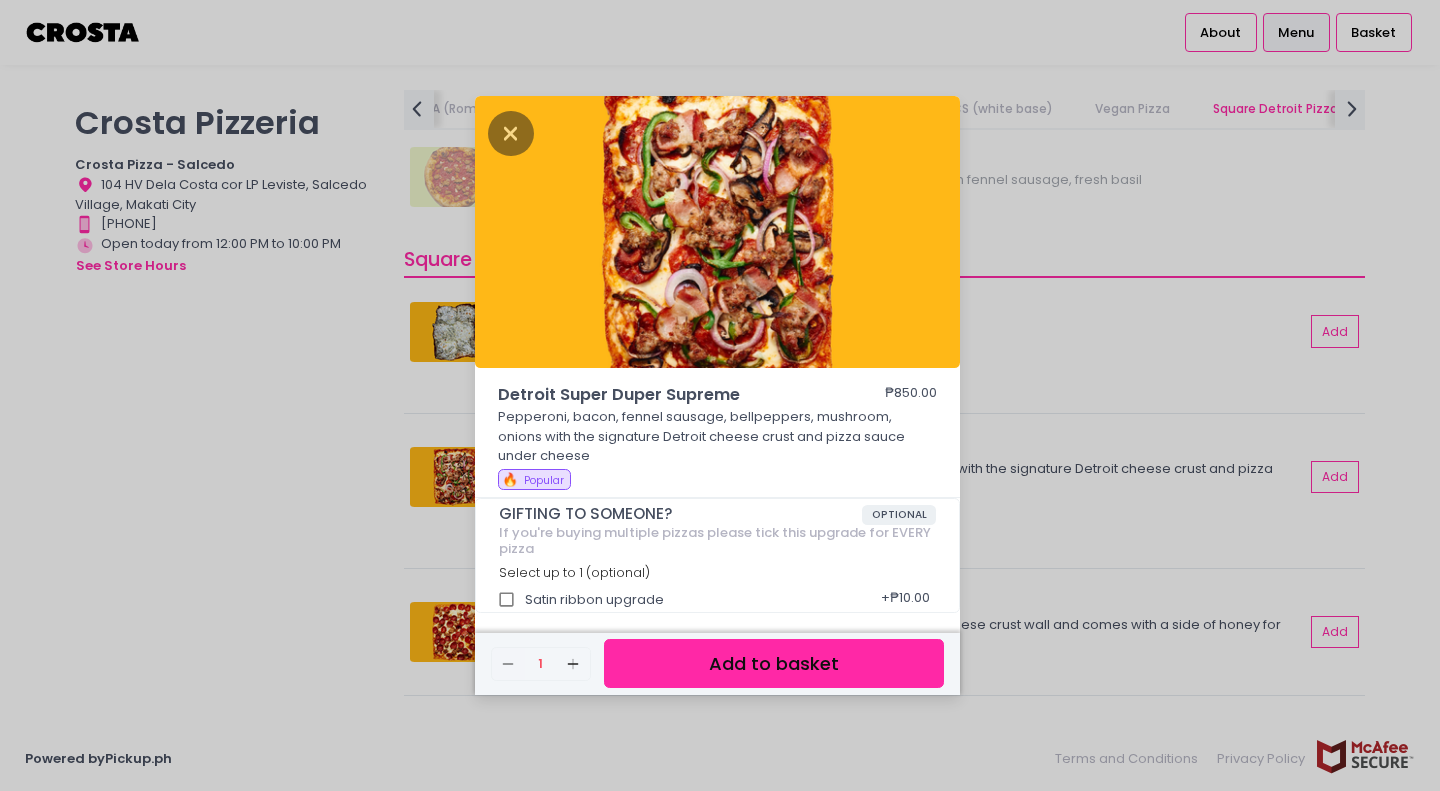 click on "Add to basket" at bounding box center [774, 663] 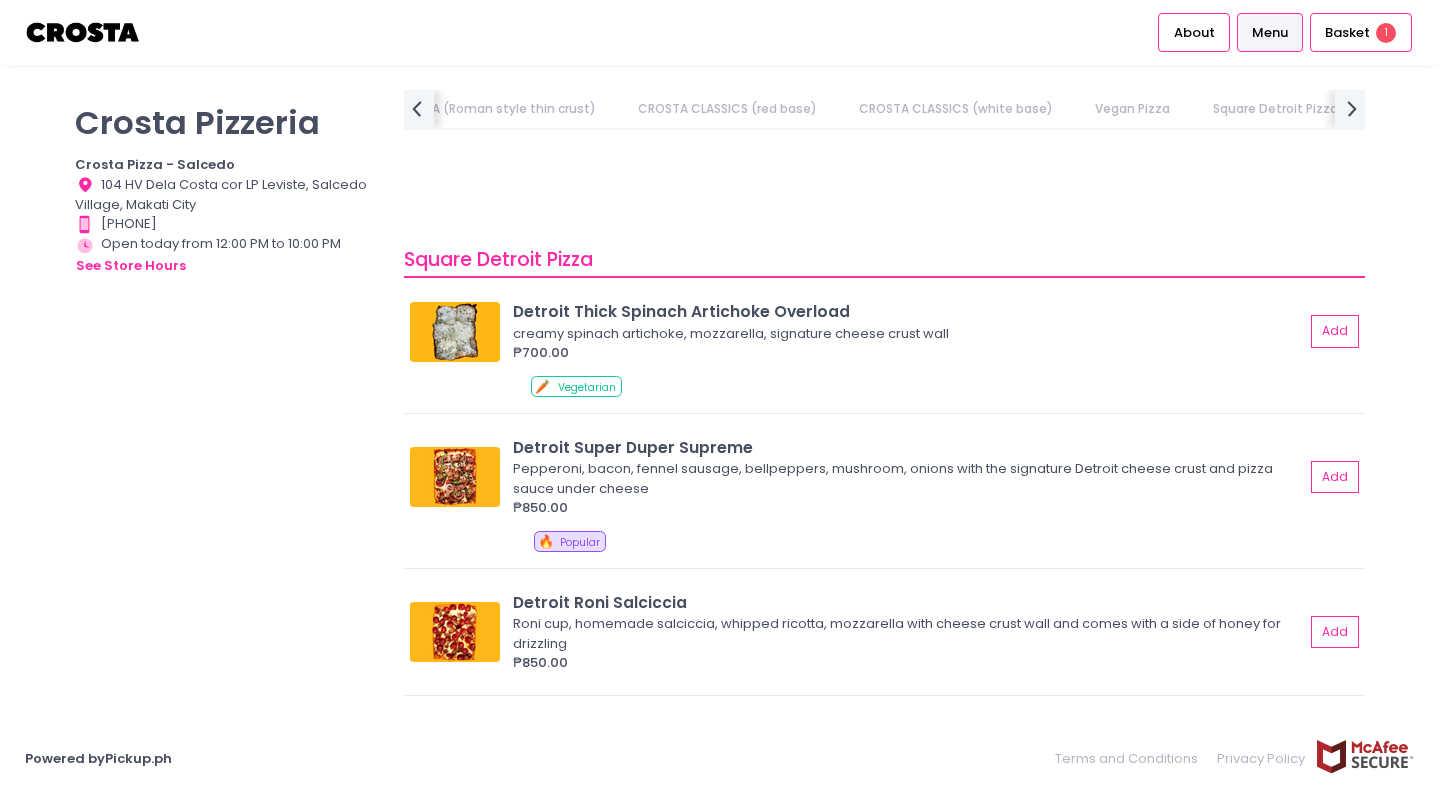 scroll, scrollTop: 2122, scrollLeft: 0, axis: vertical 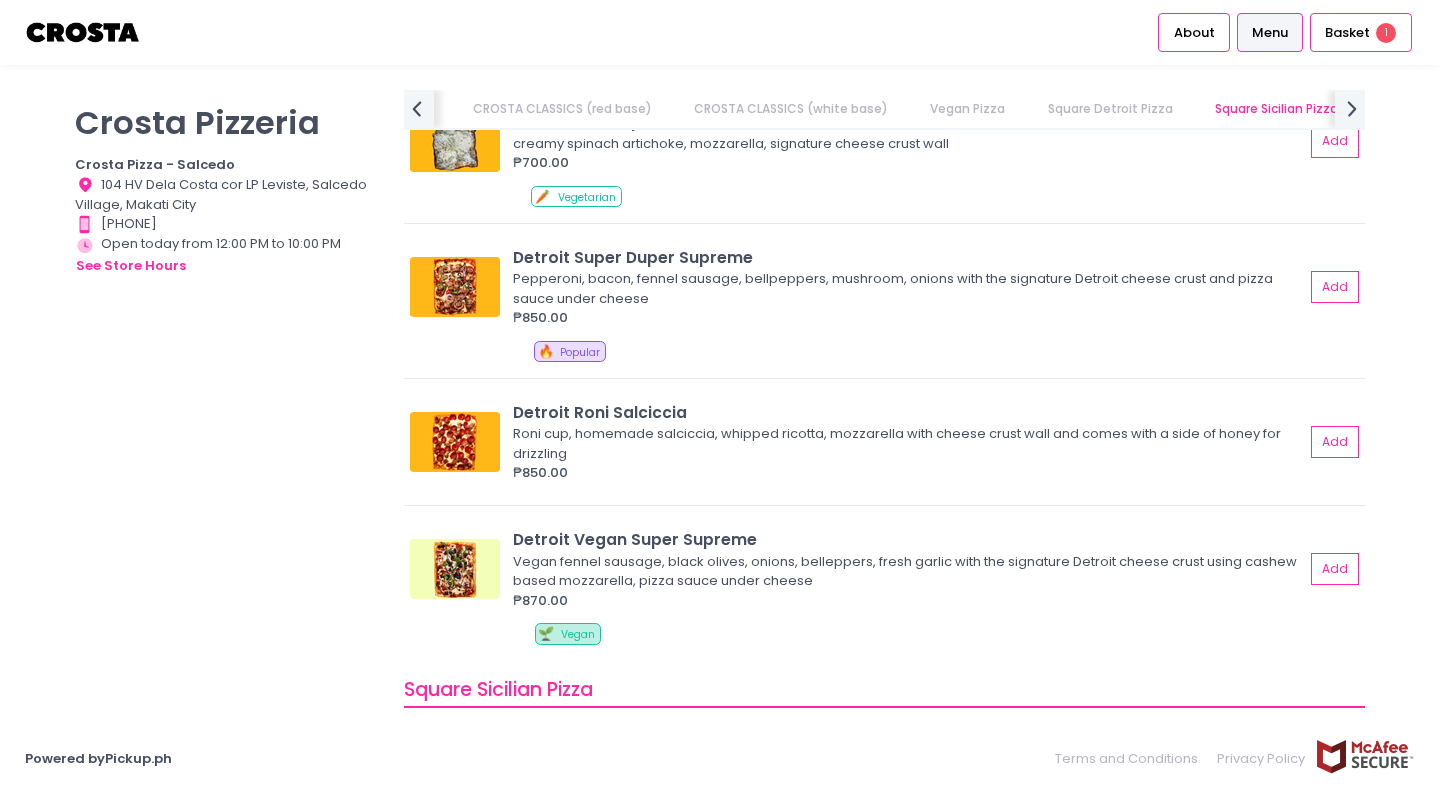 click on "Add" at bounding box center [1335, 442] 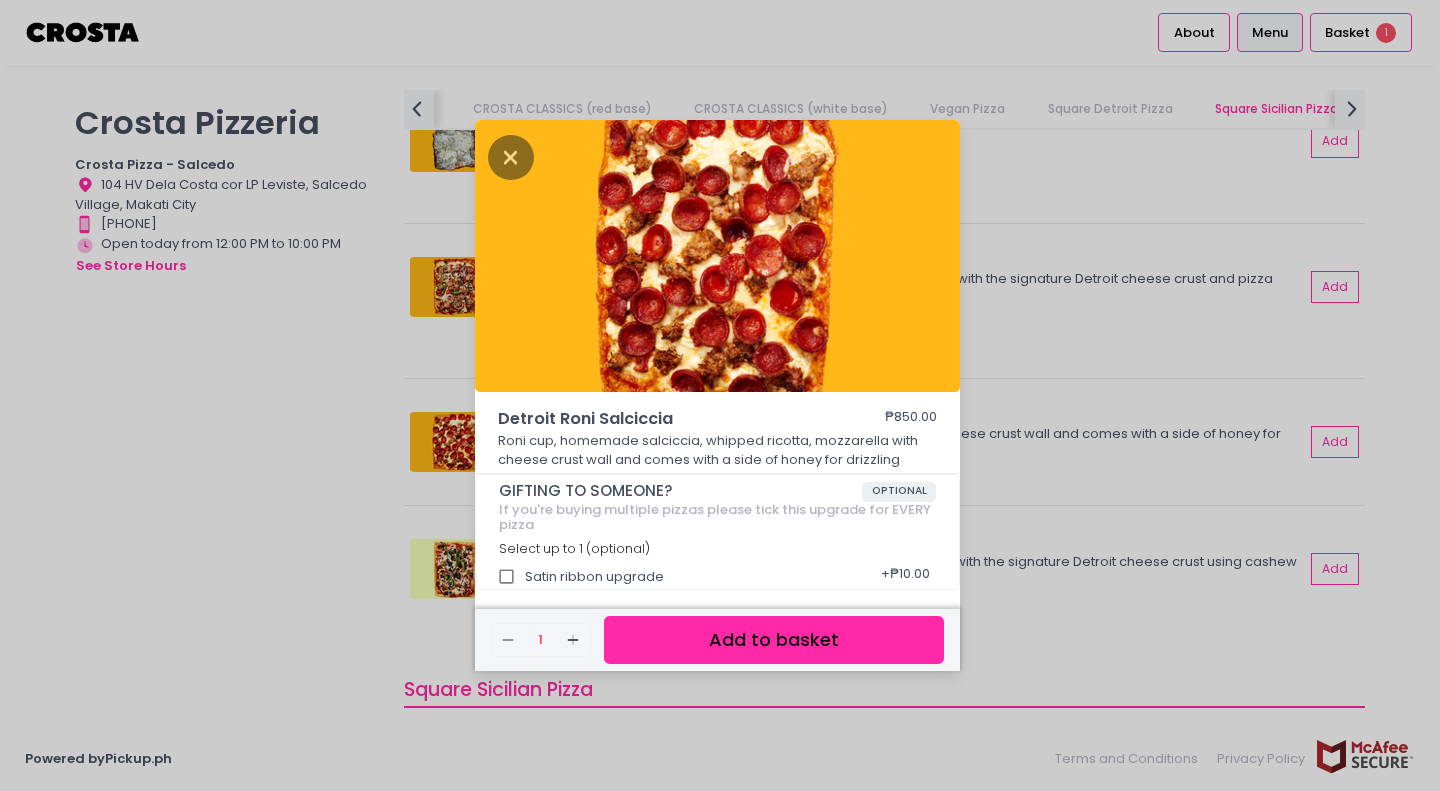 click on "Add to basket" at bounding box center (774, 640) 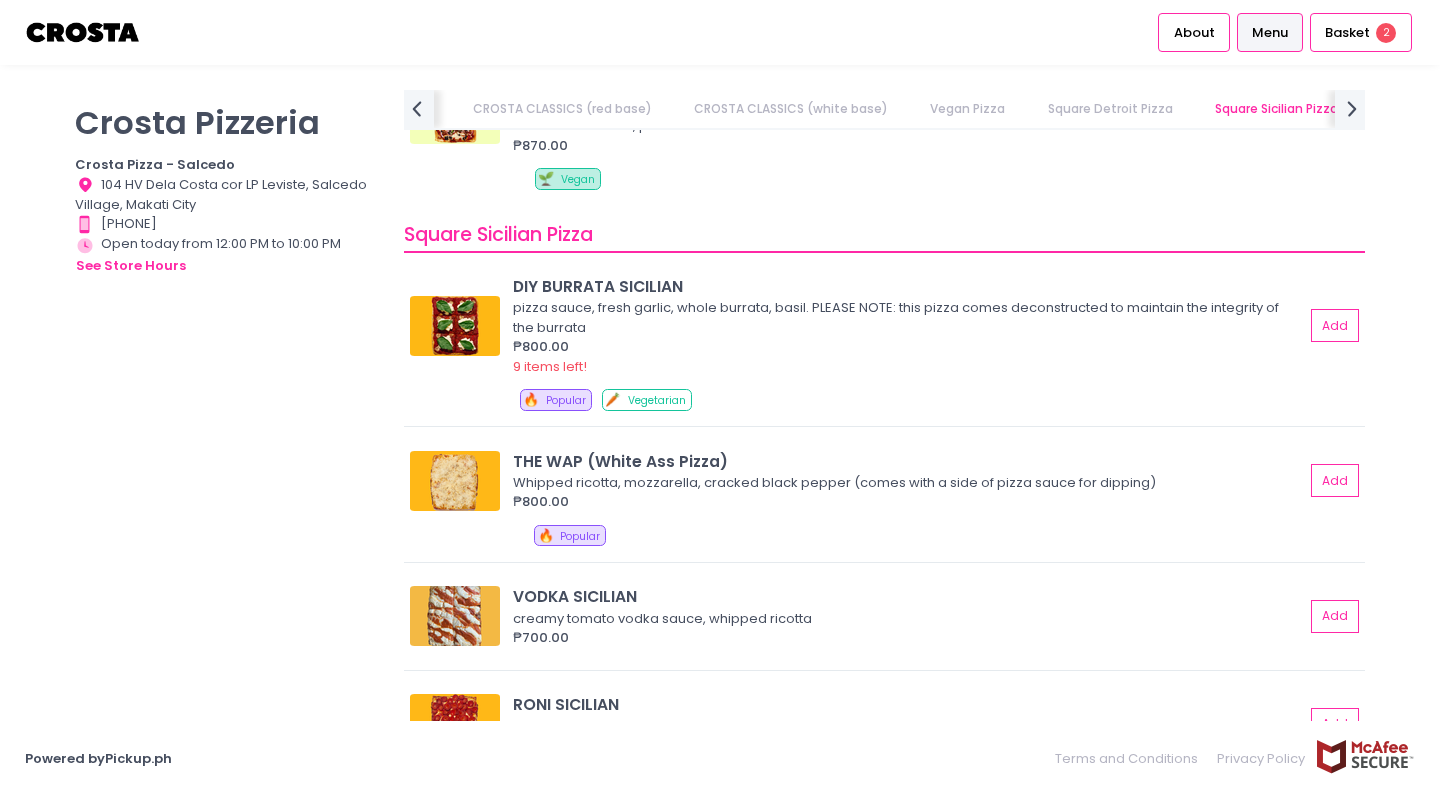 scroll, scrollTop: 2580, scrollLeft: 0, axis: vertical 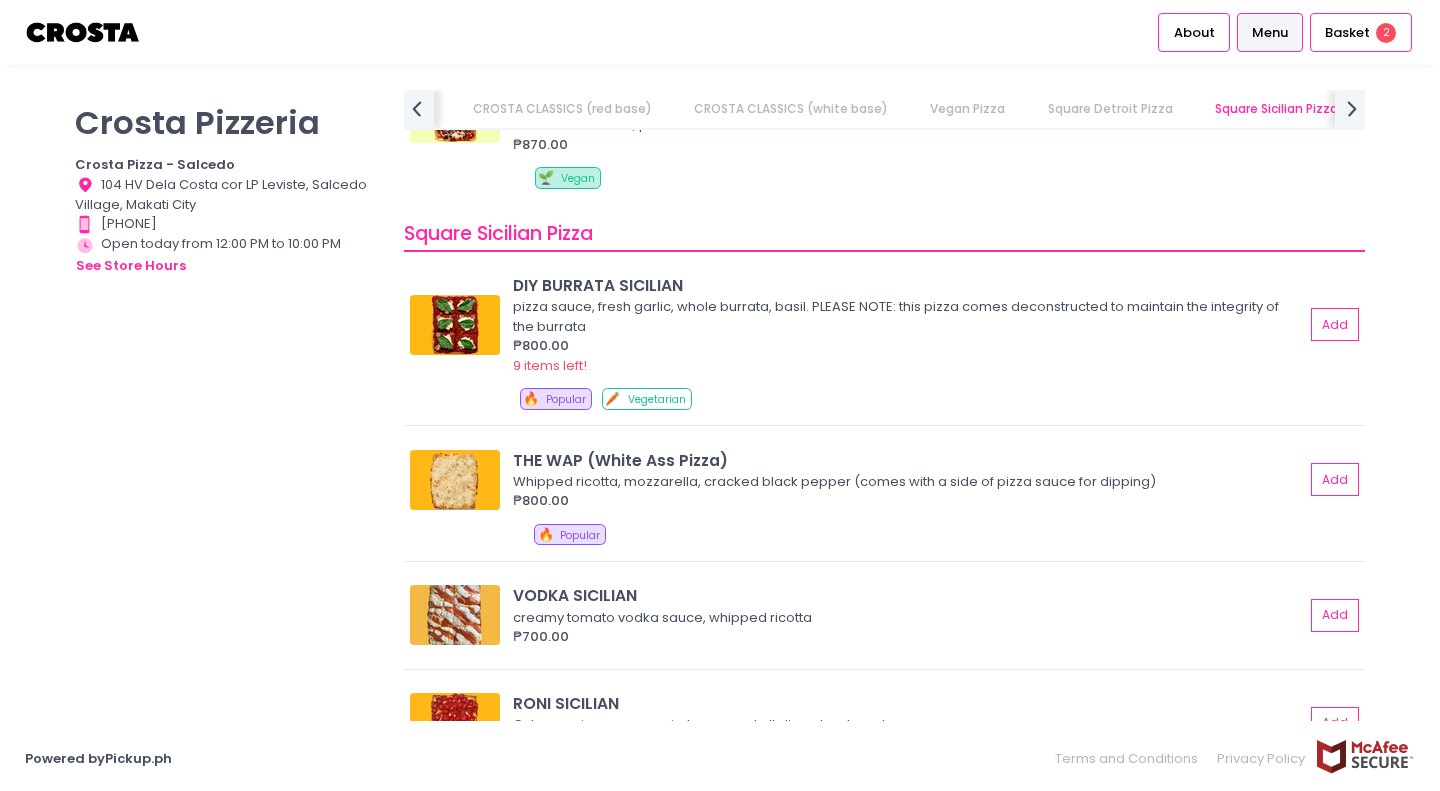 click on "Add" at bounding box center [1335, 479] 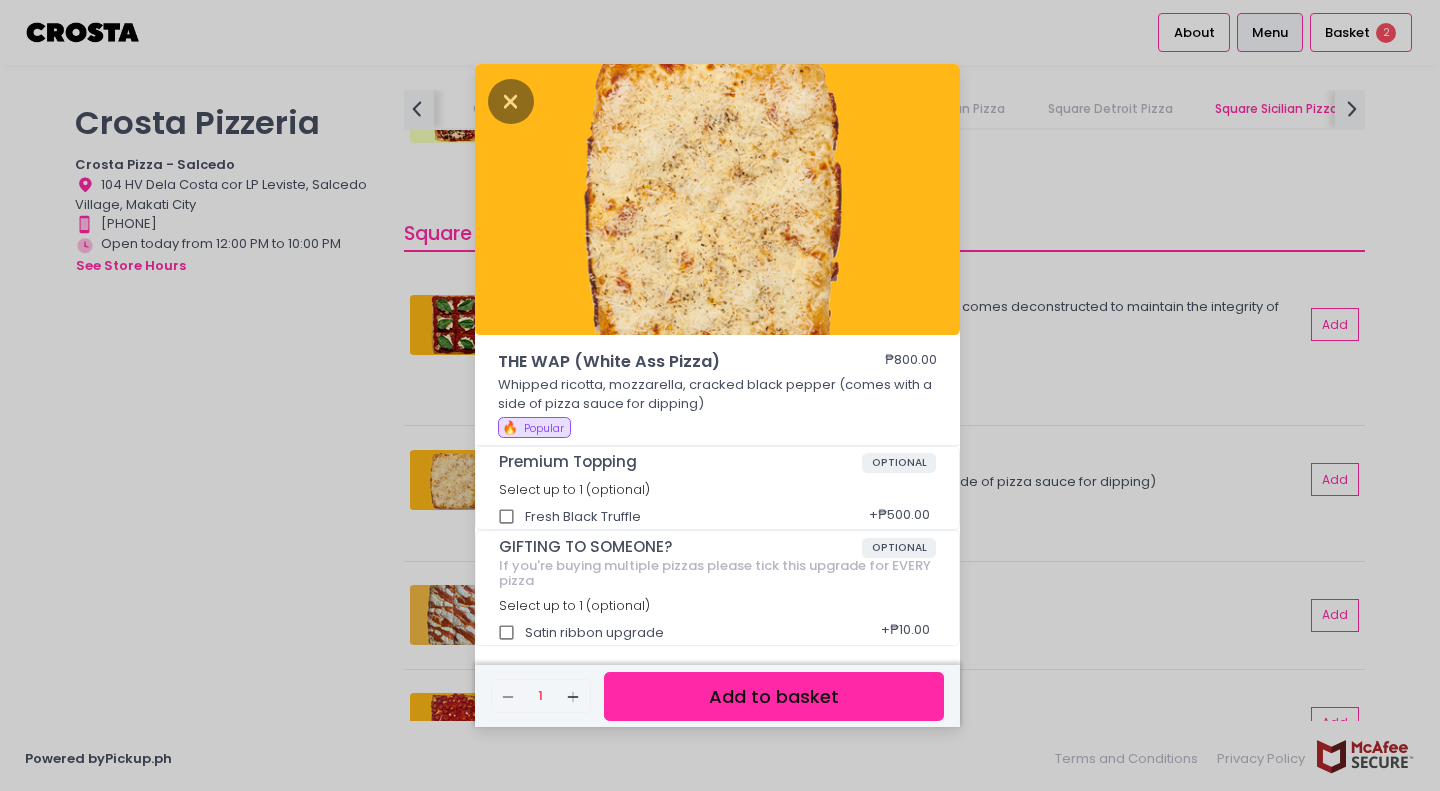 click on "Add to basket" at bounding box center (774, 696) 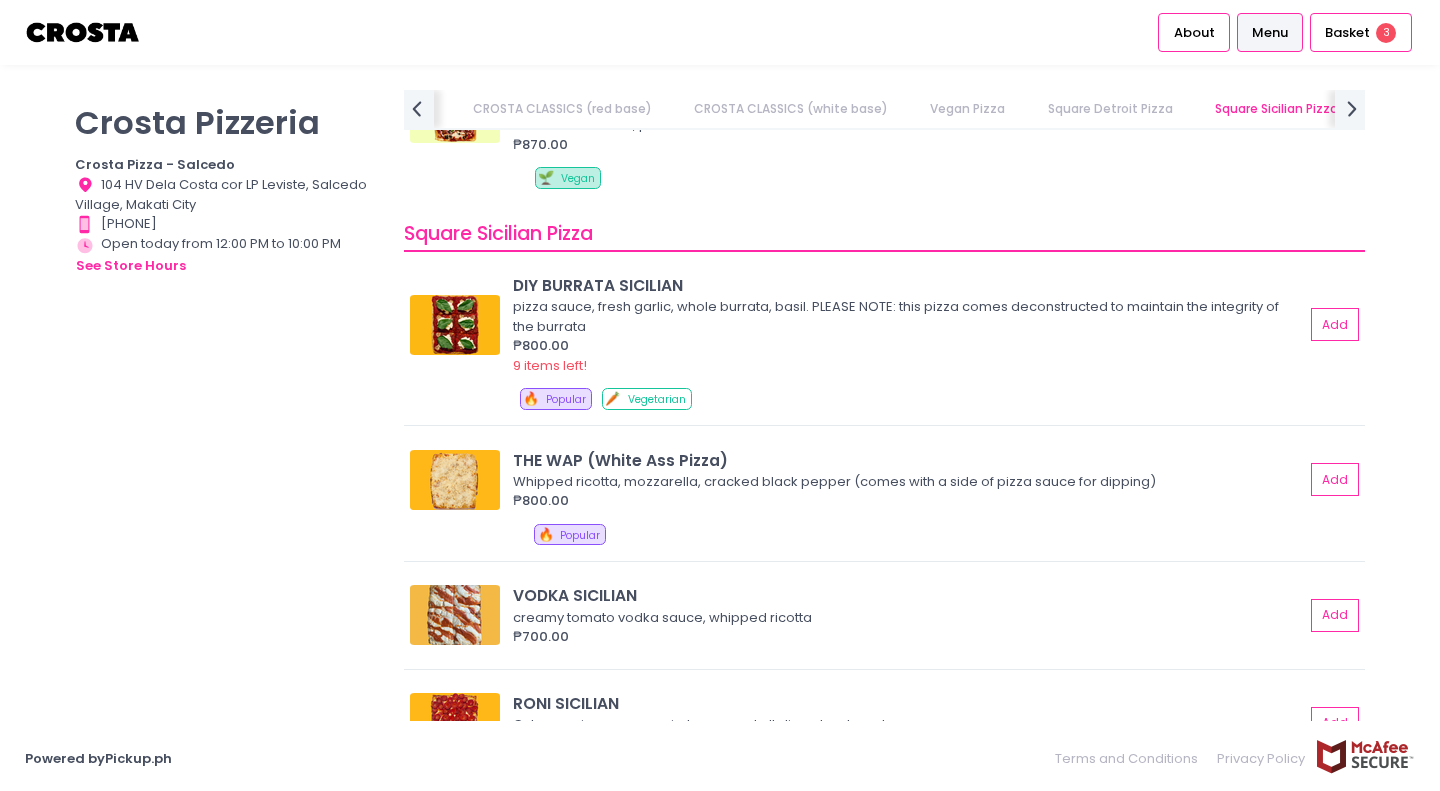 scroll, scrollTop: 2891, scrollLeft: 0, axis: vertical 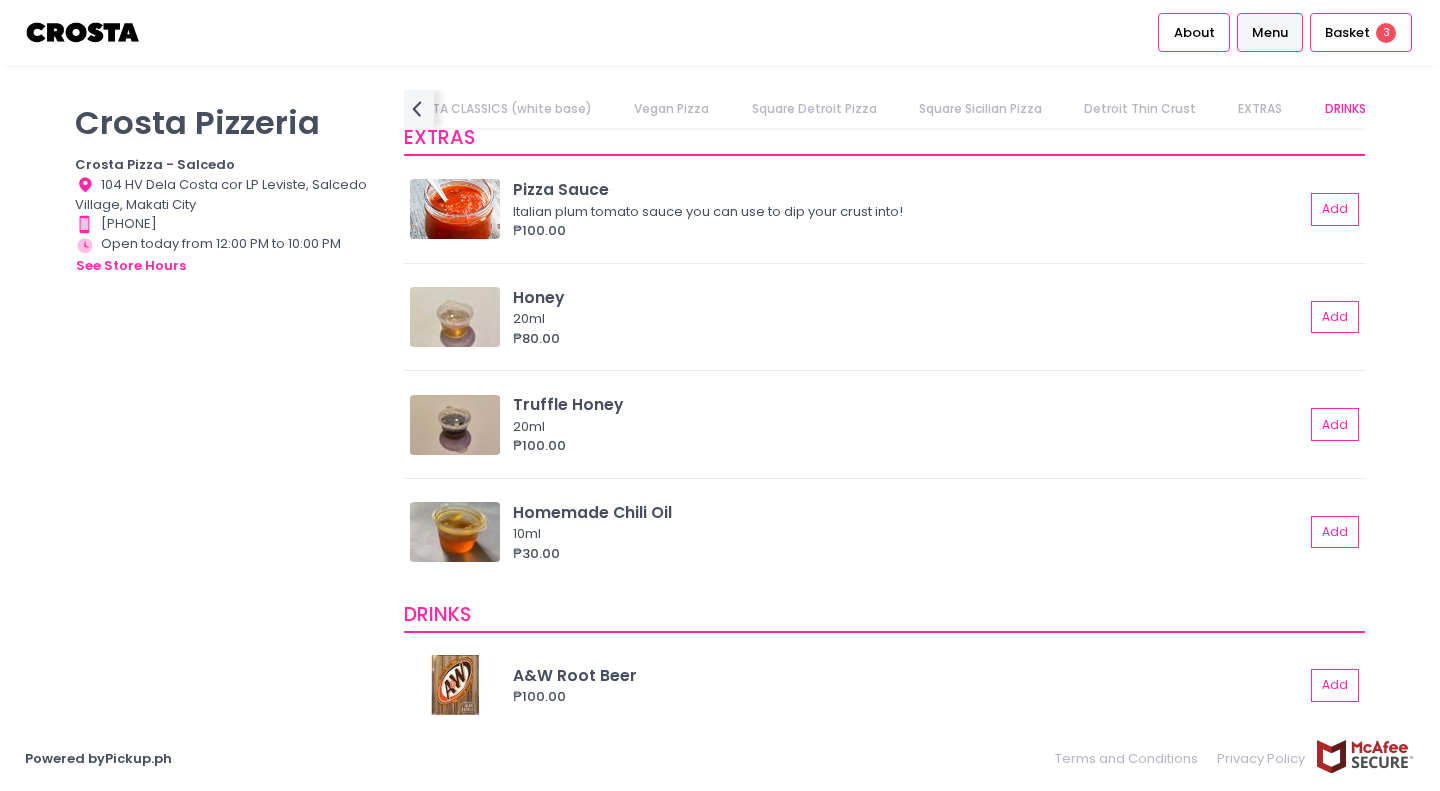 click on "Add" at bounding box center (1335, 209) 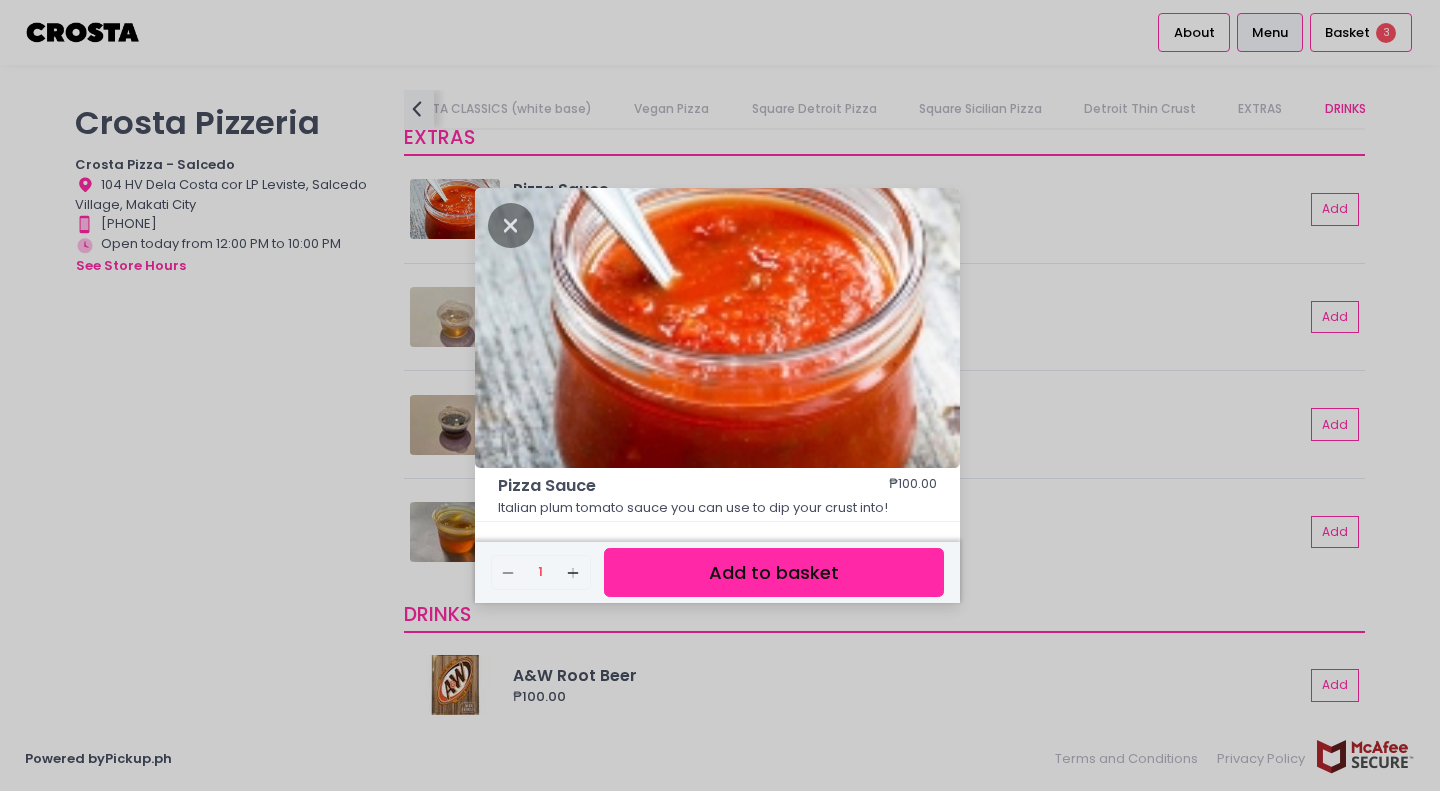 click on "Add to basket" at bounding box center (774, 572) 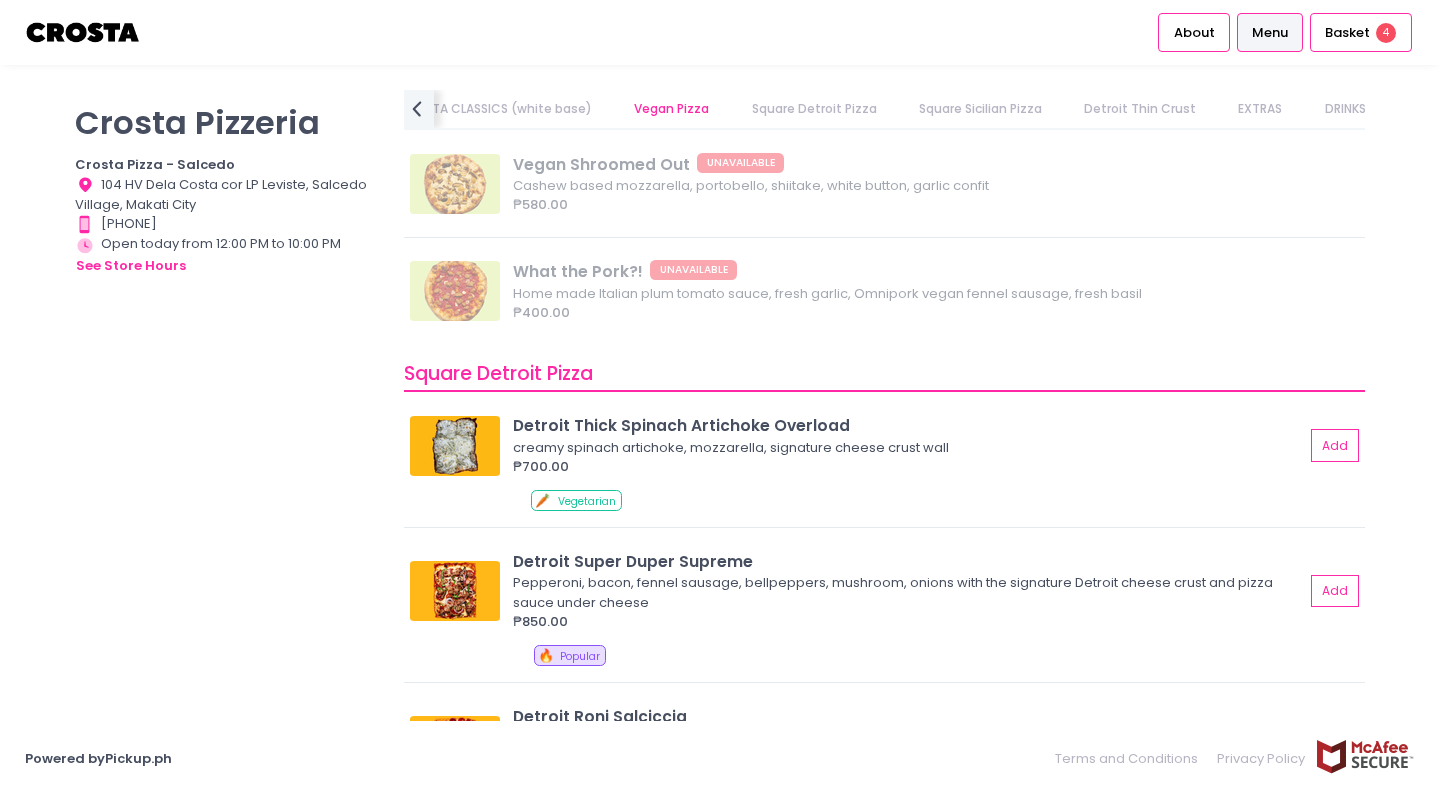 scroll, scrollTop: 1358, scrollLeft: 0, axis: vertical 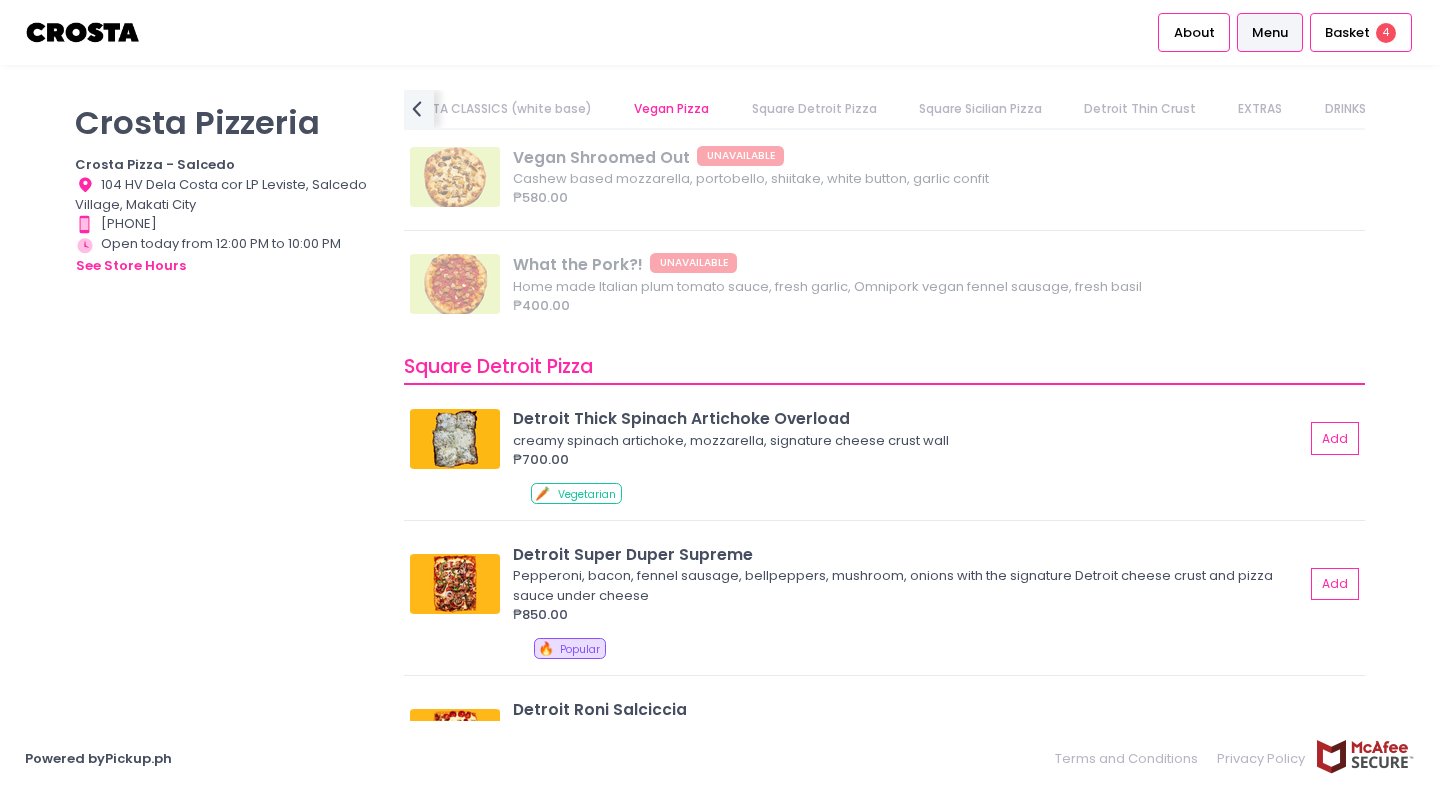 click on "₱850.00" at bounding box center (908, 615) 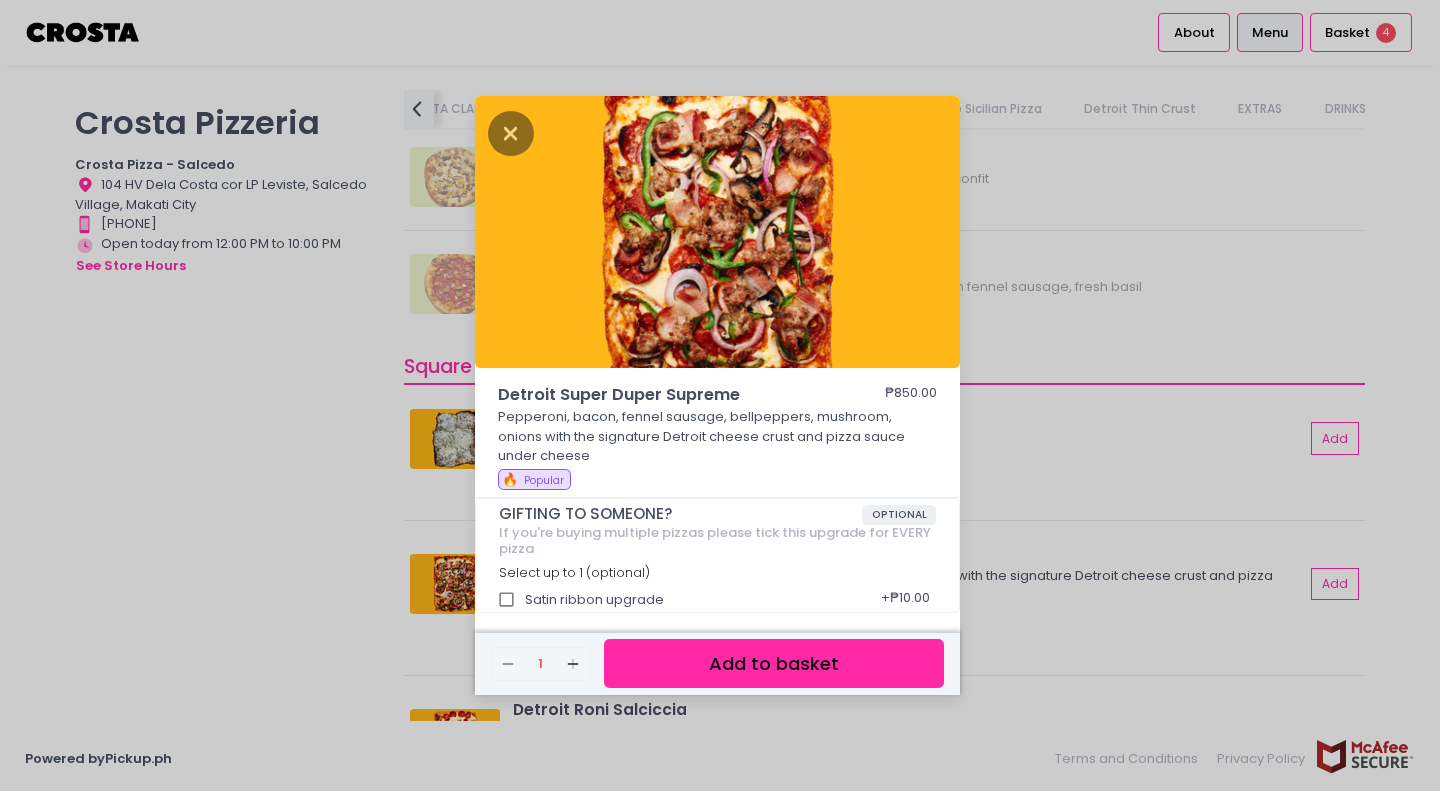 click on "Add to basket" at bounding box center (774, 663) 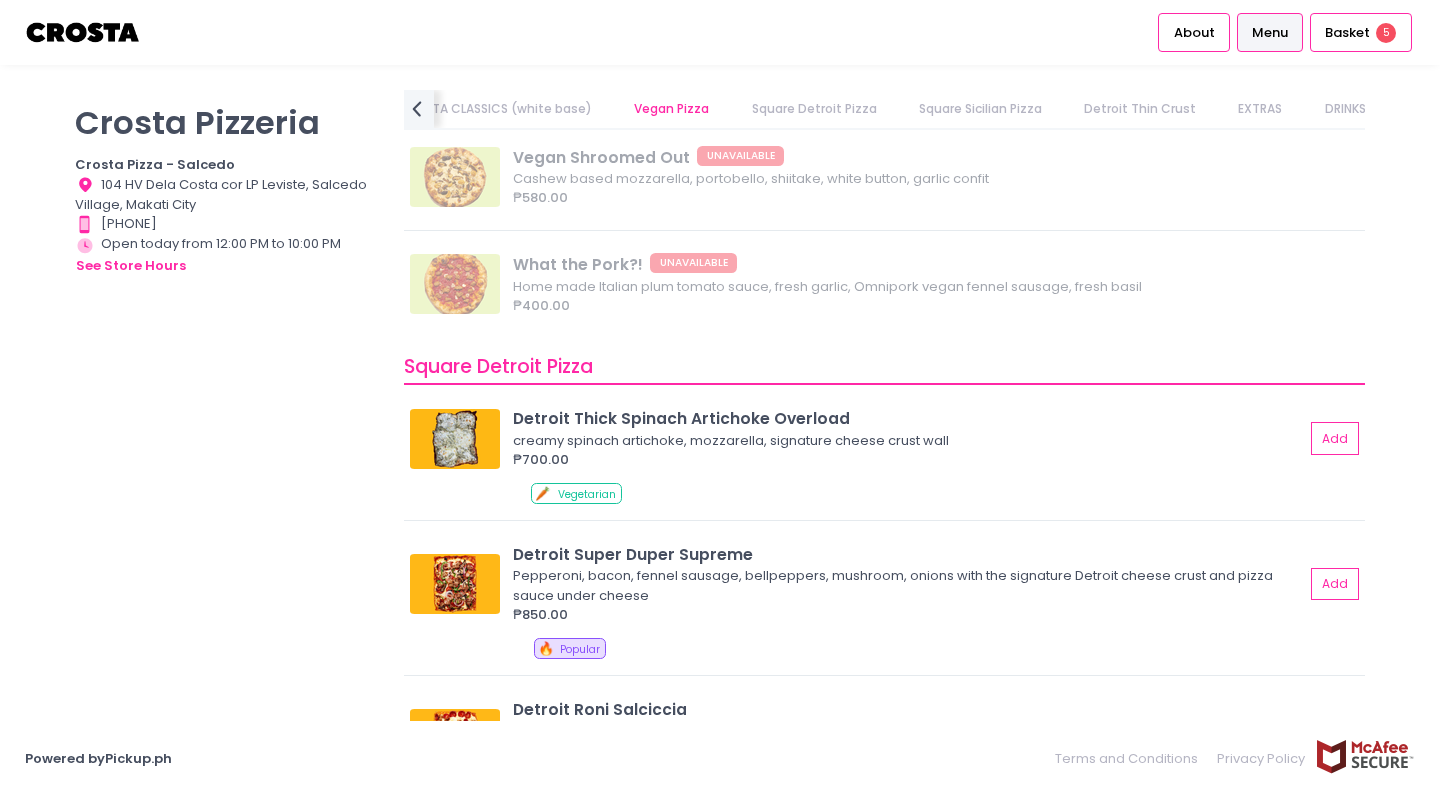 click on "Basket 5" at bounding box center (1361, 32) 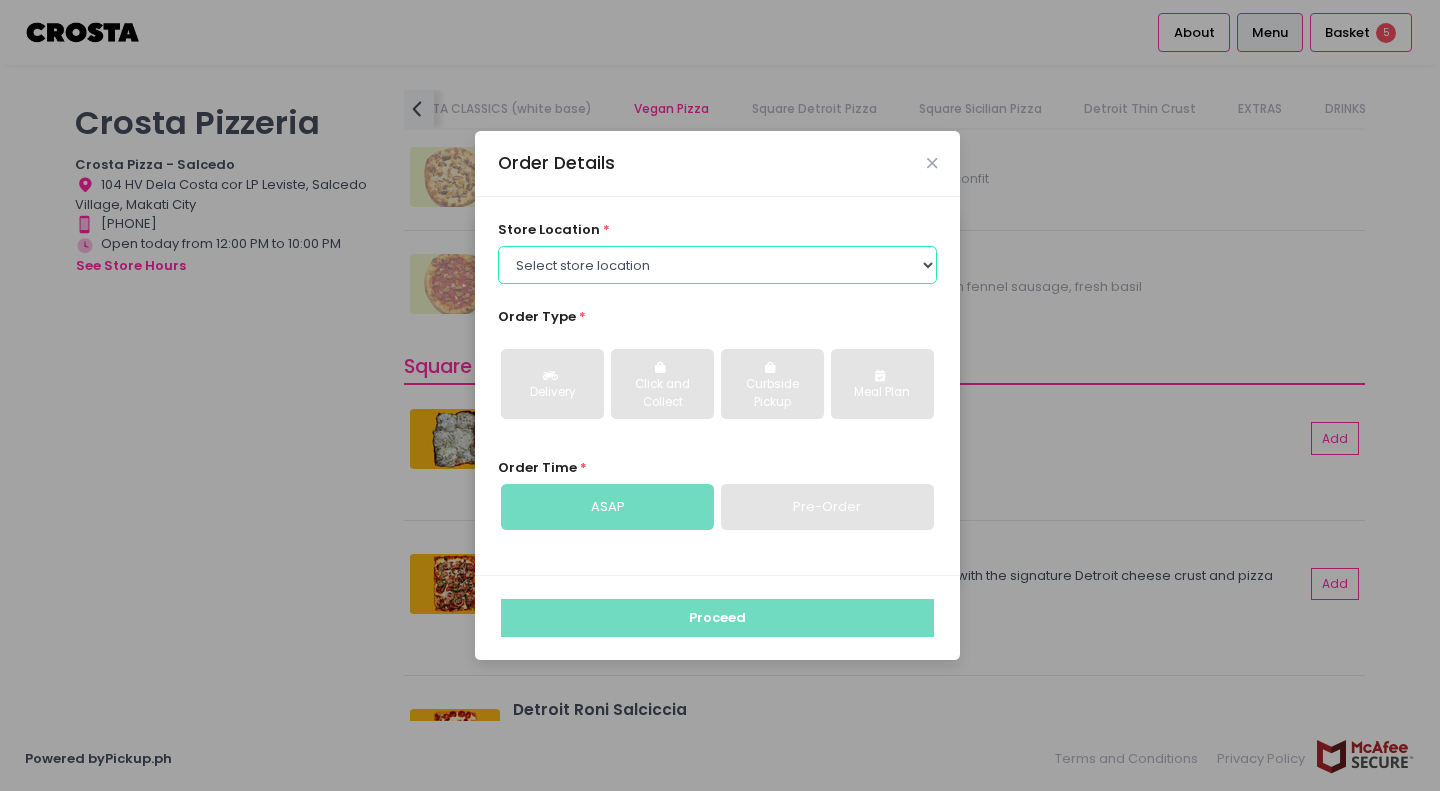 click on "Select store location Crosta Pizza - Salcedo  Crosta Pizza - San Juan" at bounding box center [718, 265] 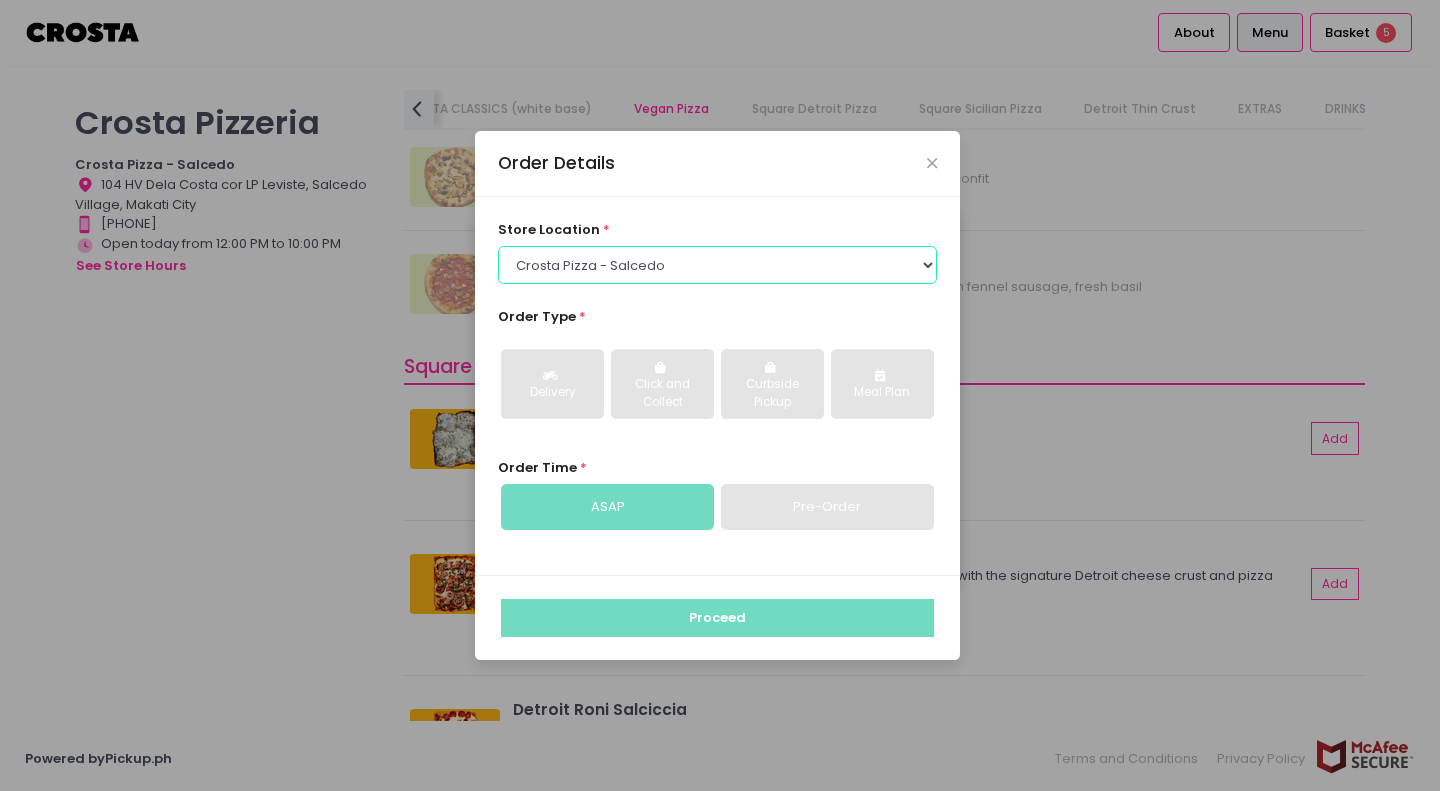click on "Select store location Crosta Pizza - Salcedo  Crosta Pizza - San Juan" at bounding box center [718, 265] 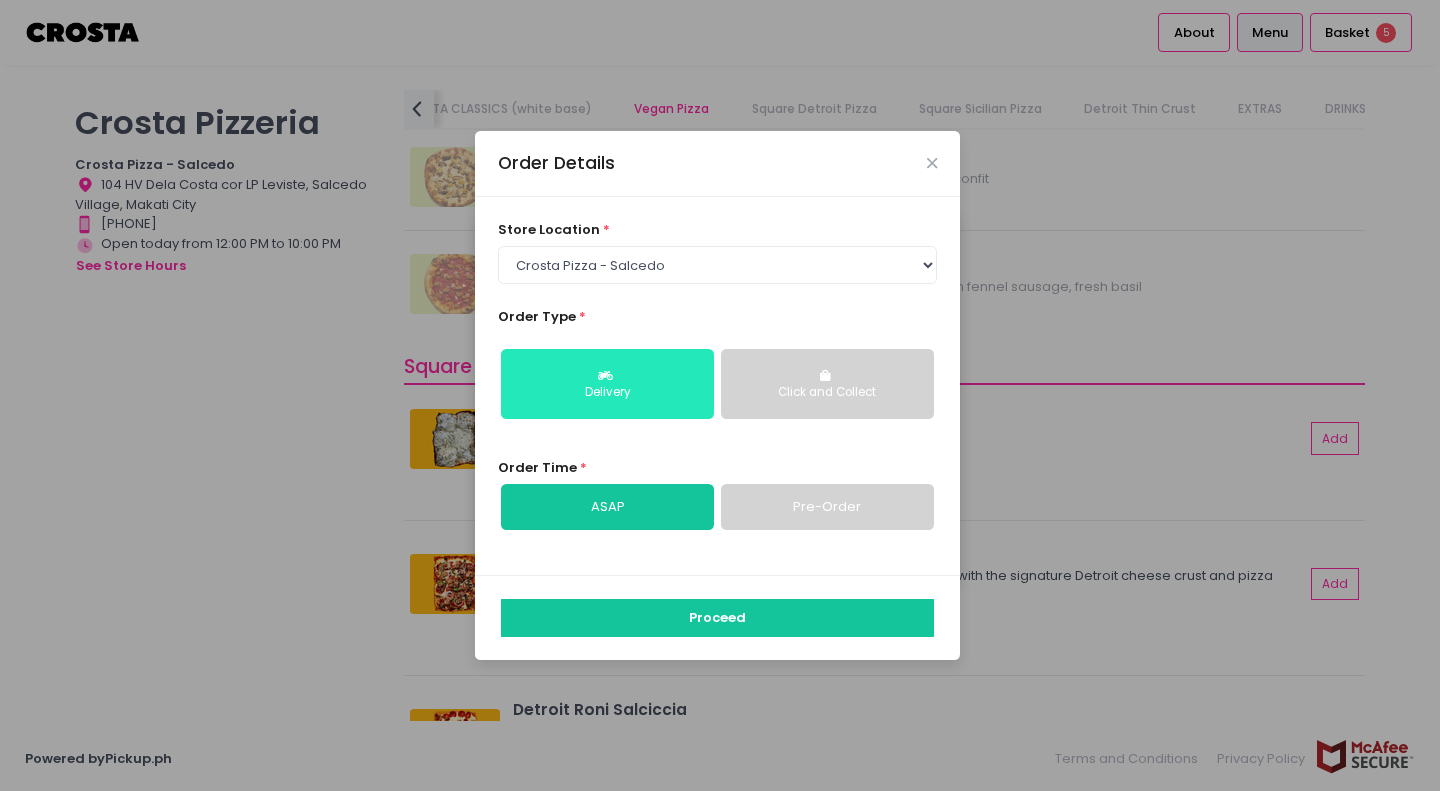 click on "Delivery" at bounding box center [607, 393] 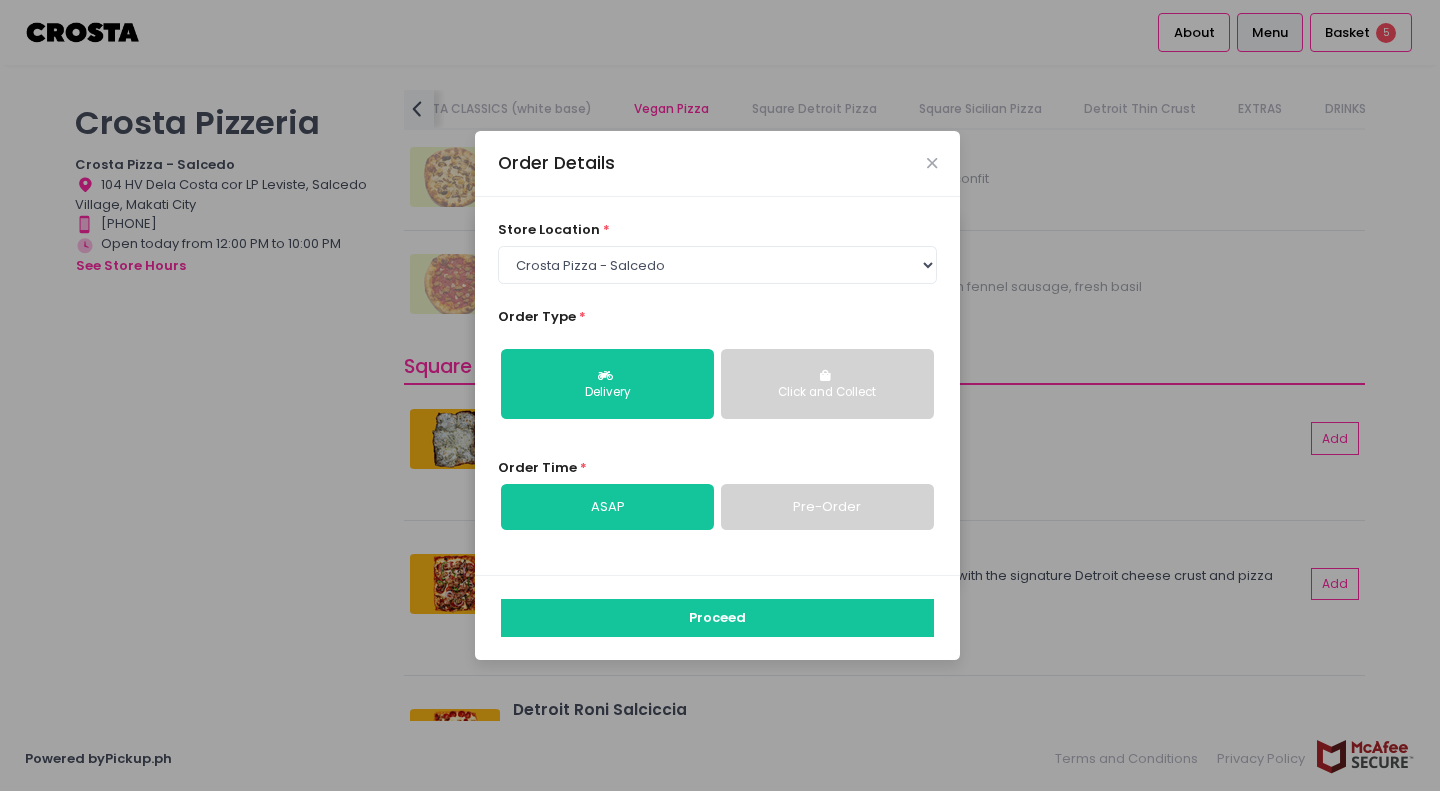 click on "ASAP" at bounding box center (607, 507) 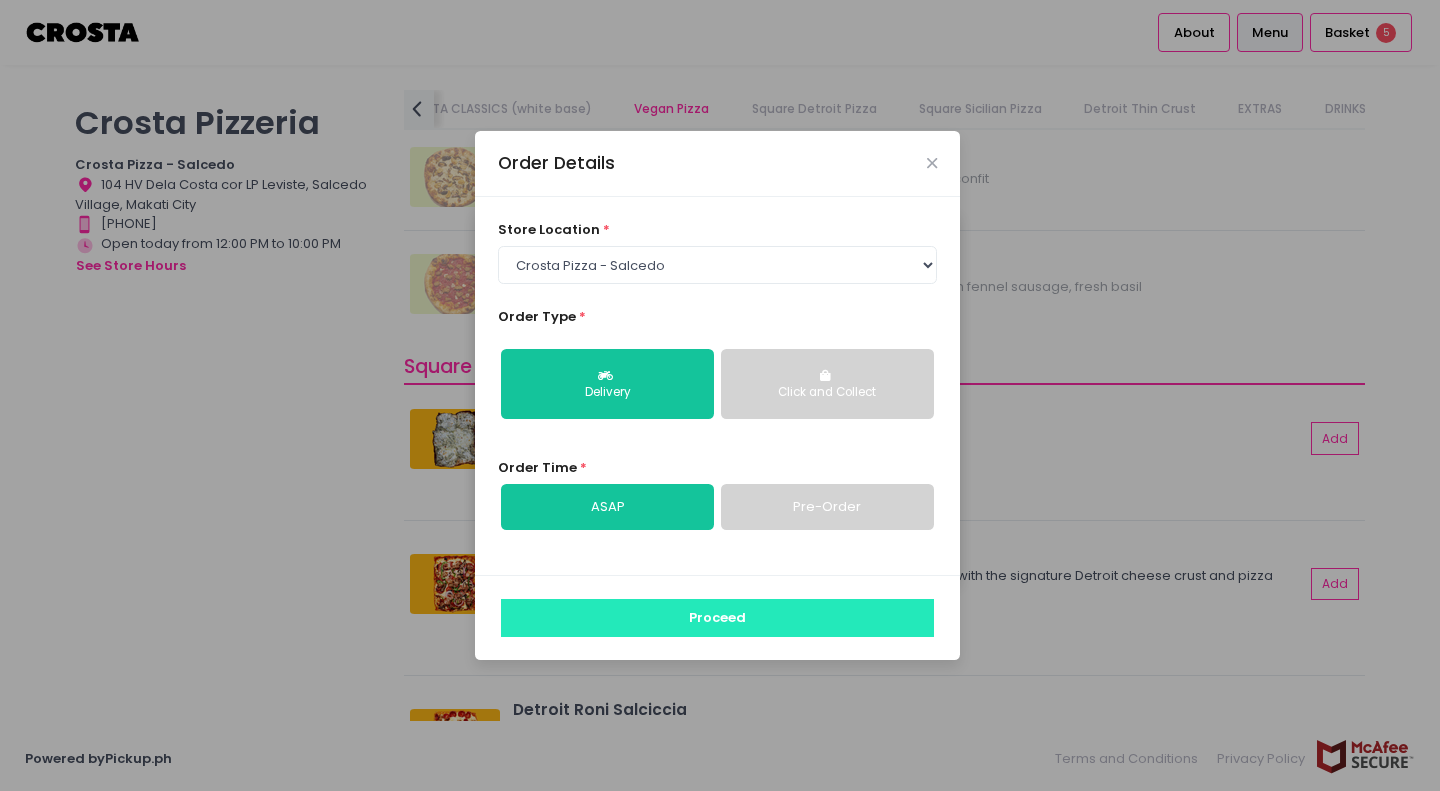click on "Proceed" at bounding box center (717, 618) 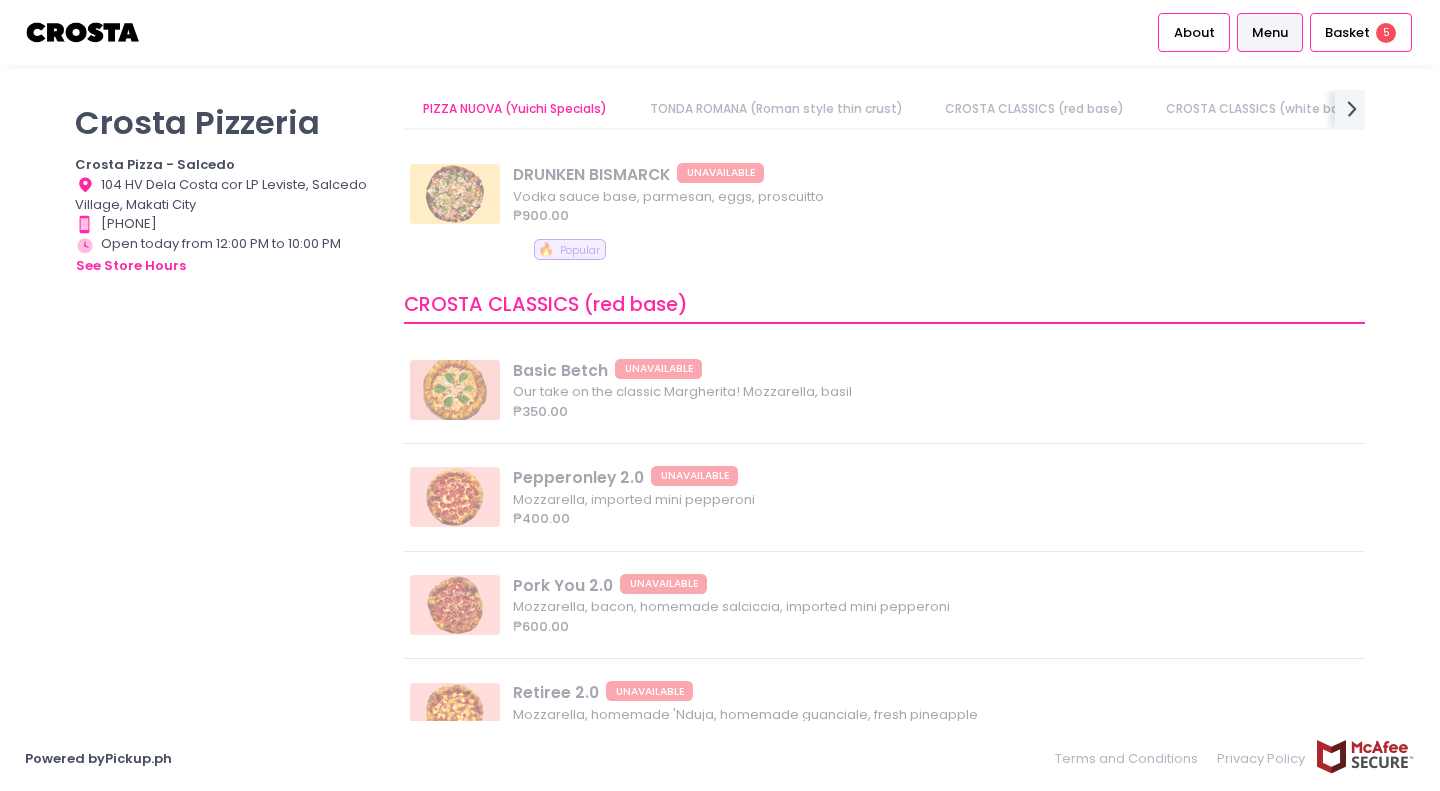 scroll, scrollTop: 474, scrollLeft: 0, axis: vertical 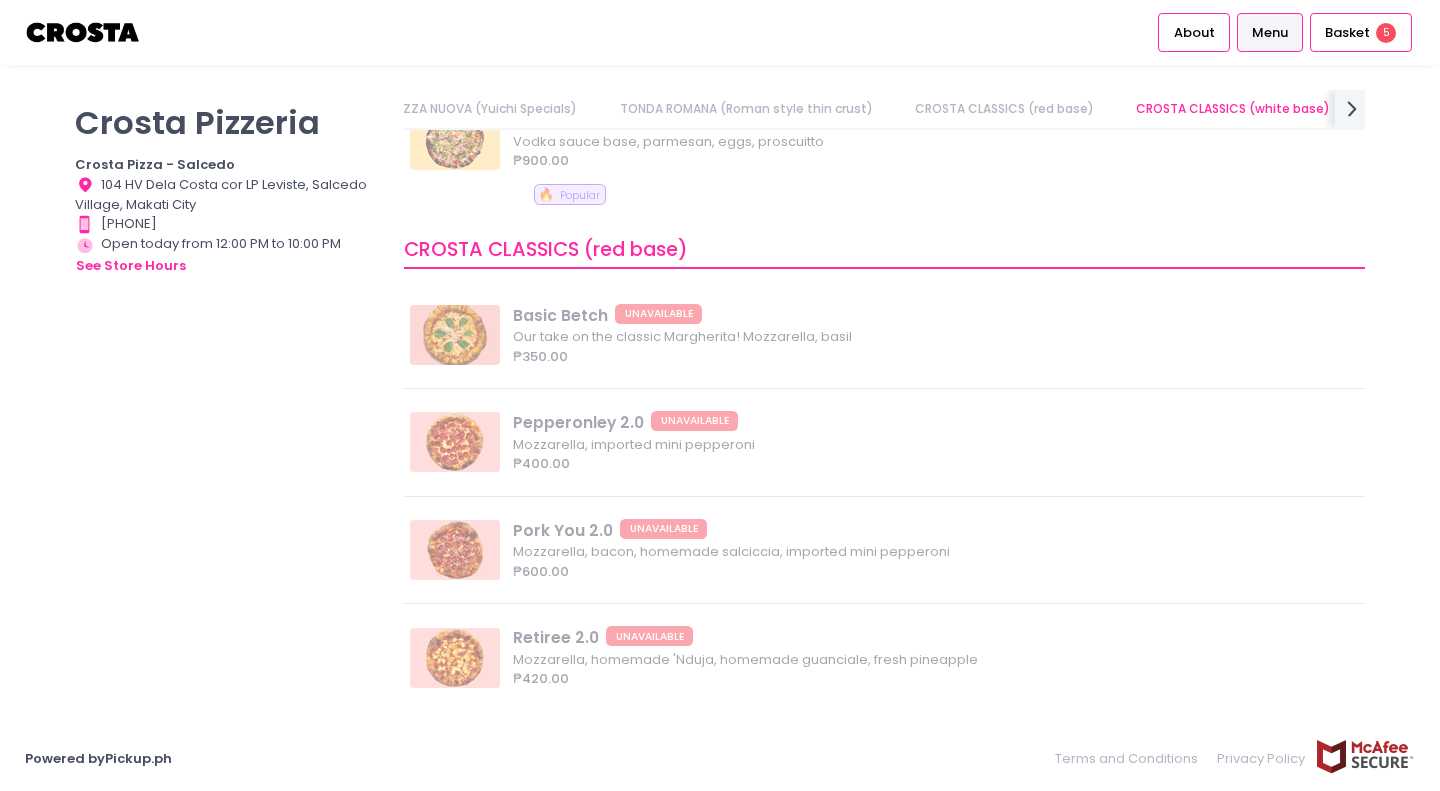 click on "Basket" at bounding box center [1347, 33] 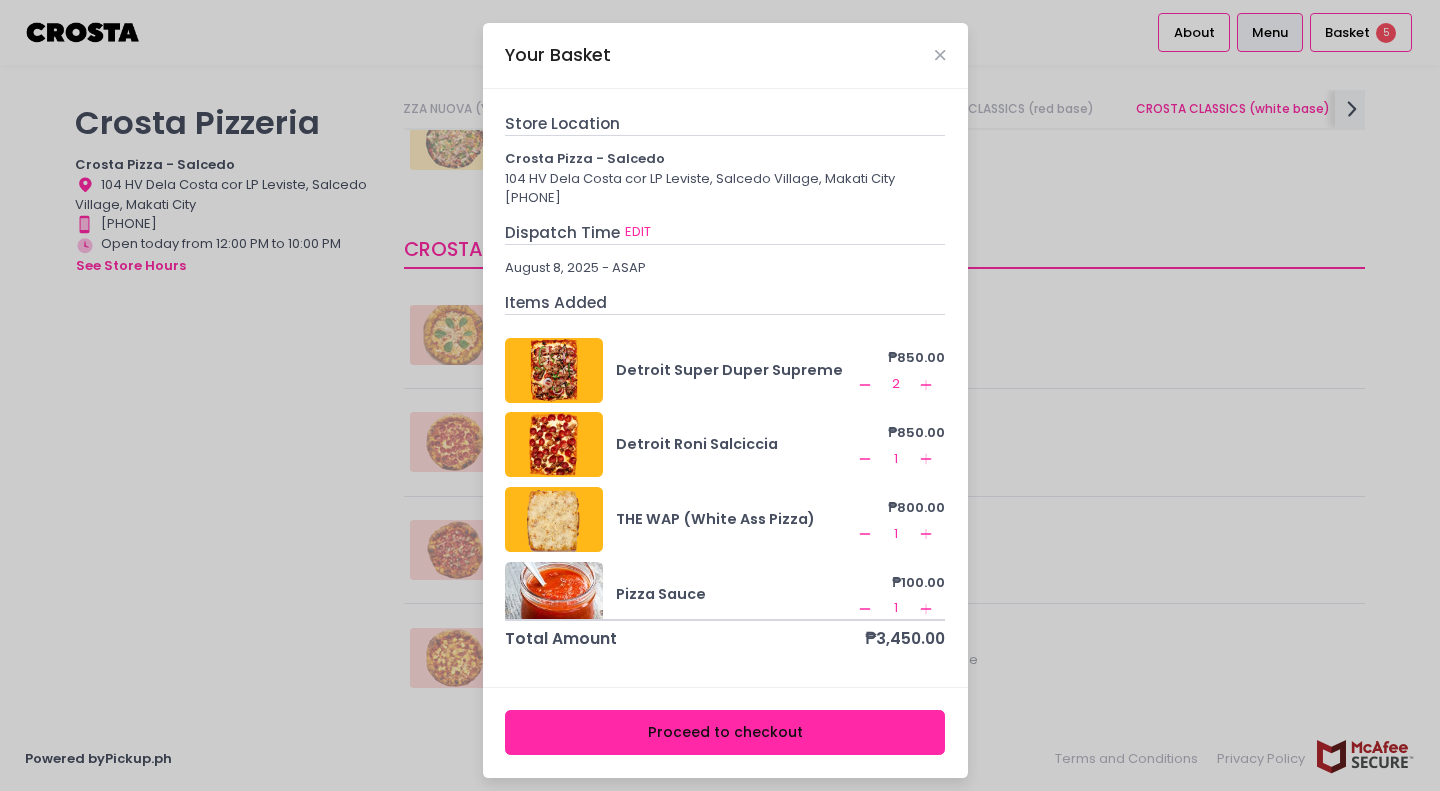 click on "Remove Created with Sketch." 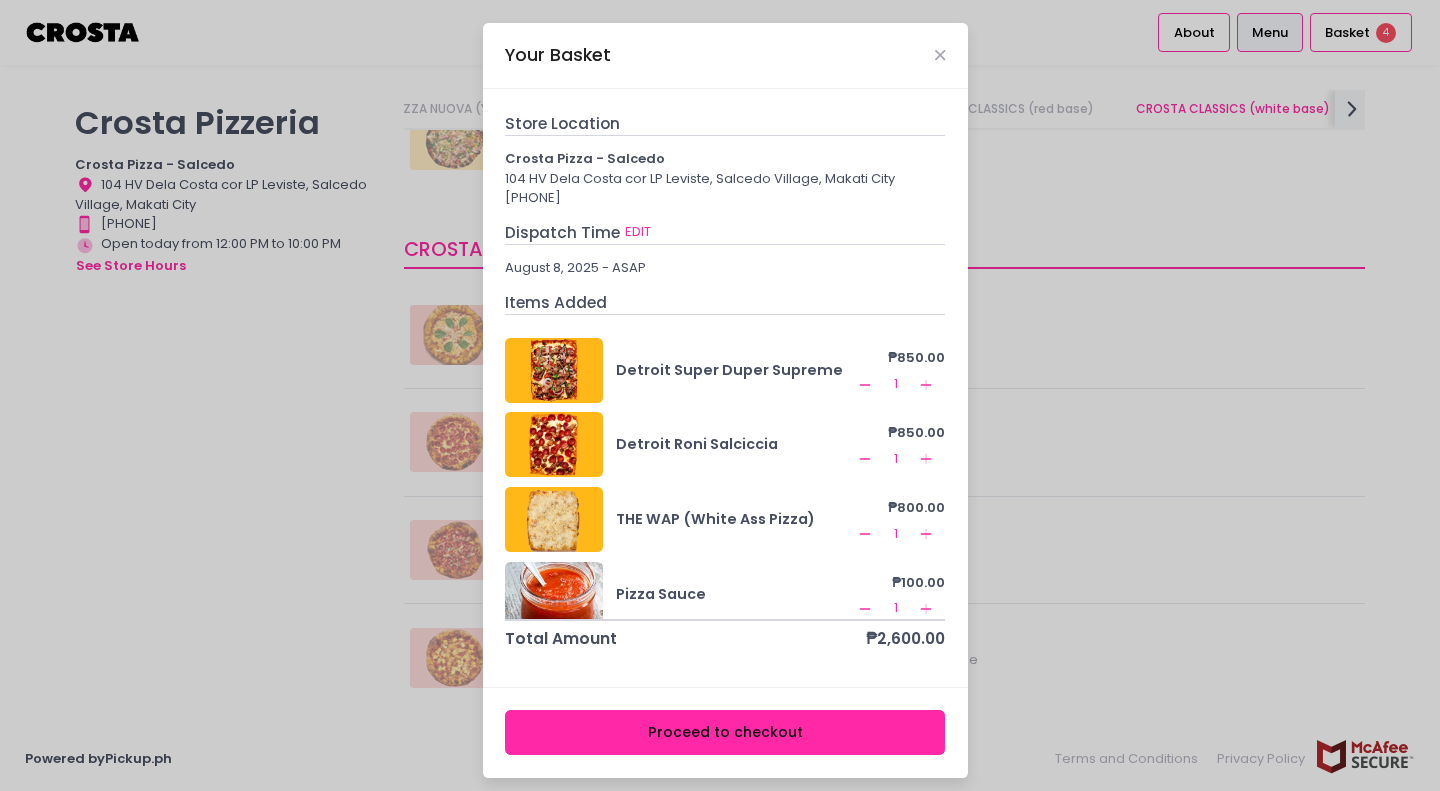 scroll, scrollTop: 18, scrollLeft: 0, axis: vertical 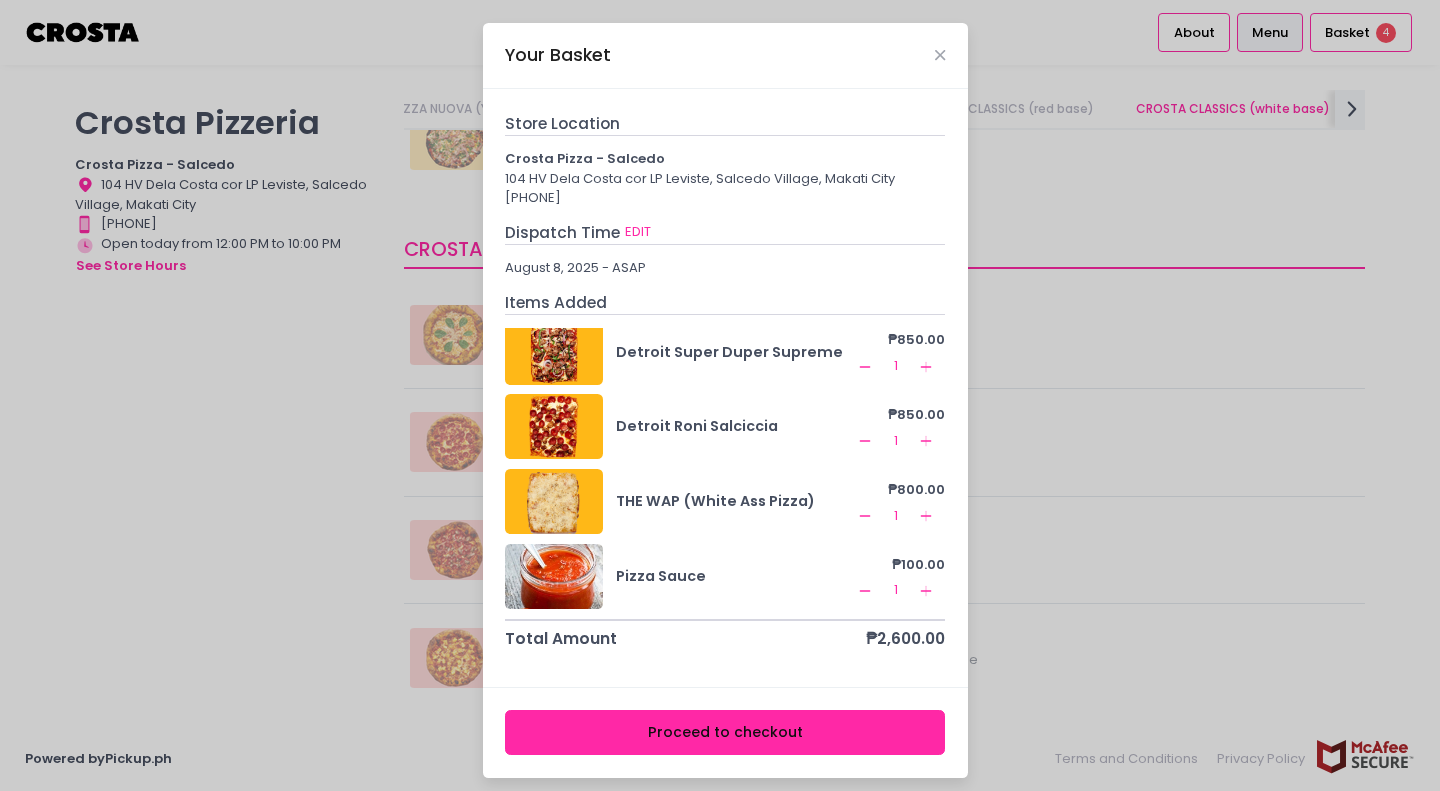 click on "Remove Created with Sketch." 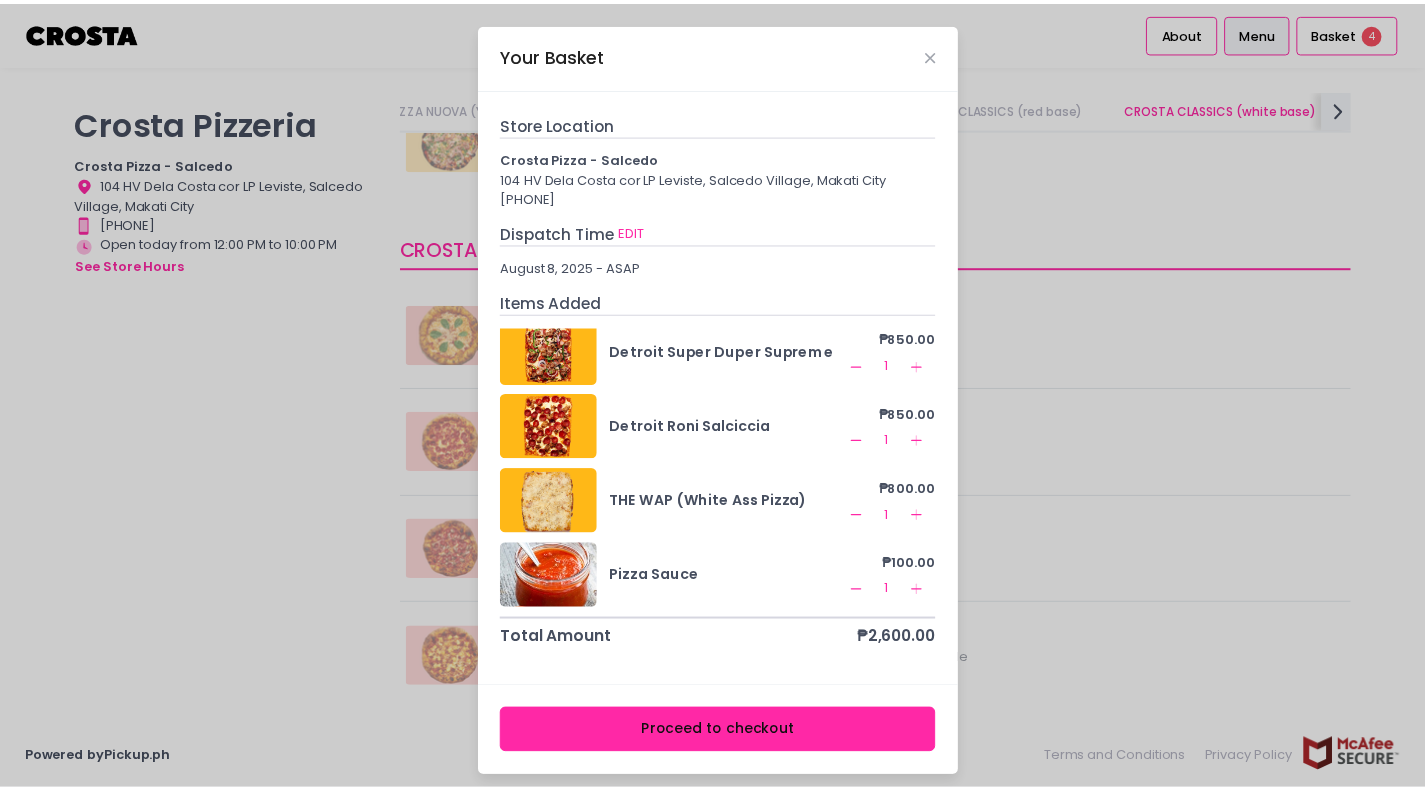 scroll, scrollTop: 0, scrollLeft: 0, axis: both 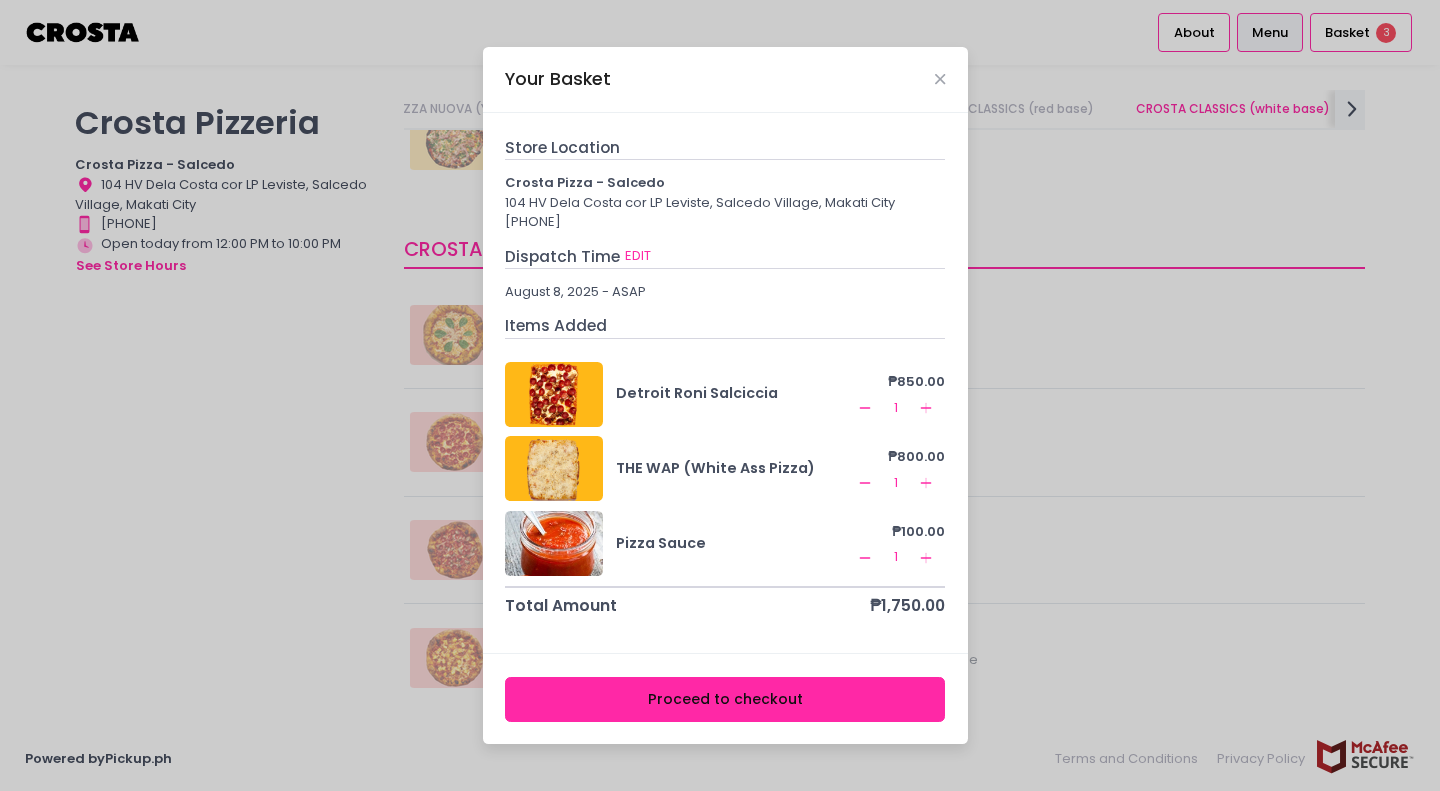 click on "Proceed to checkout" at bounding box center [725, 698] 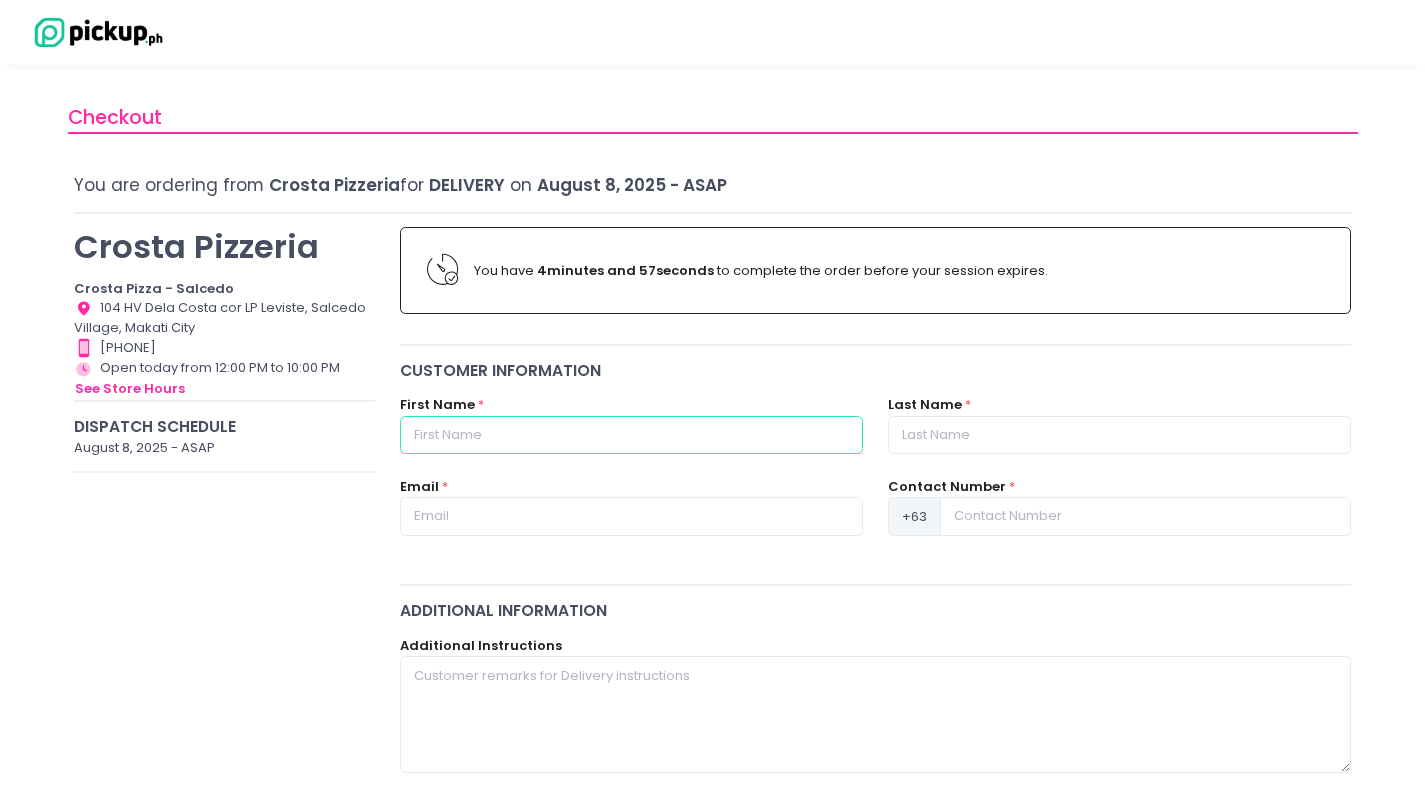 click at bounding box center (631, 435) 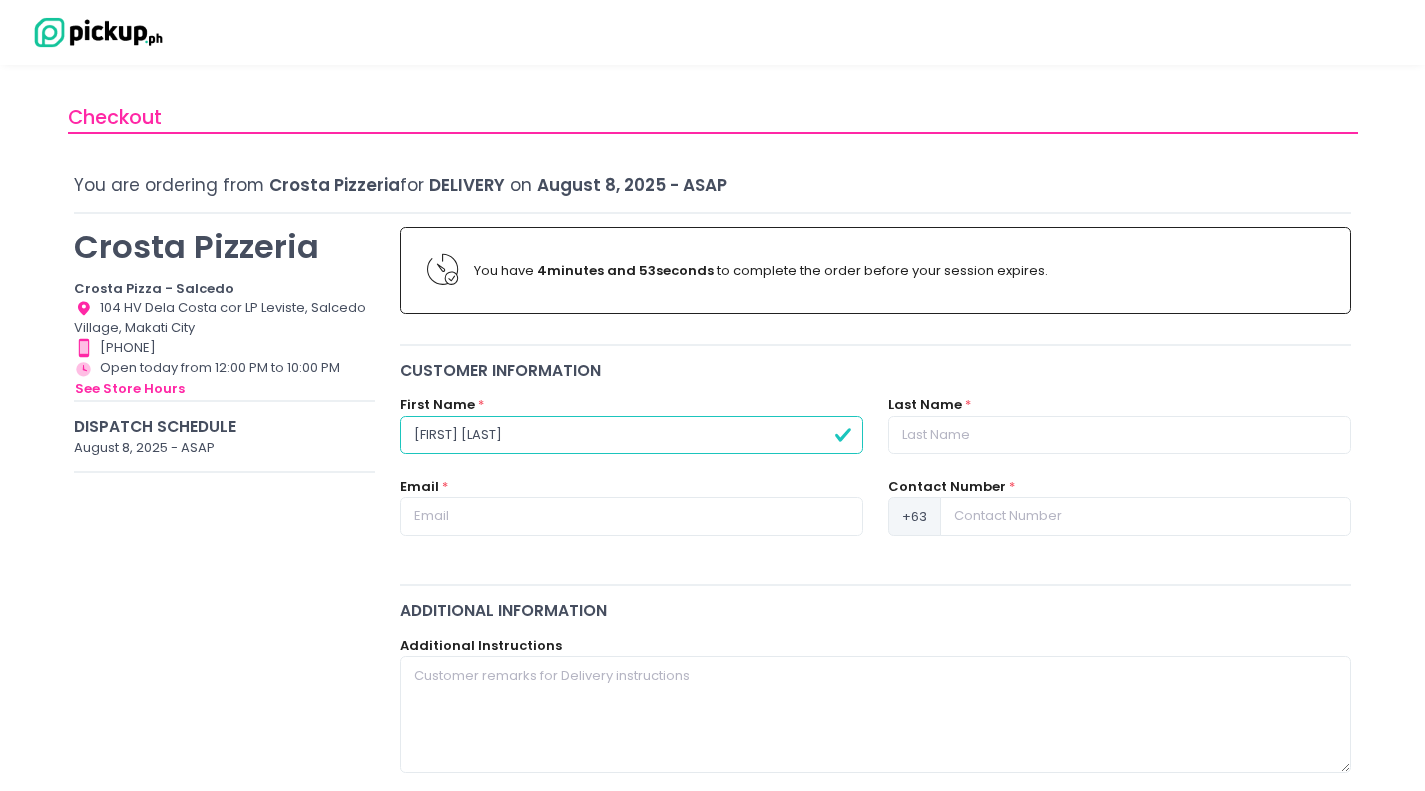 type on "[FIRST] [LAST]" 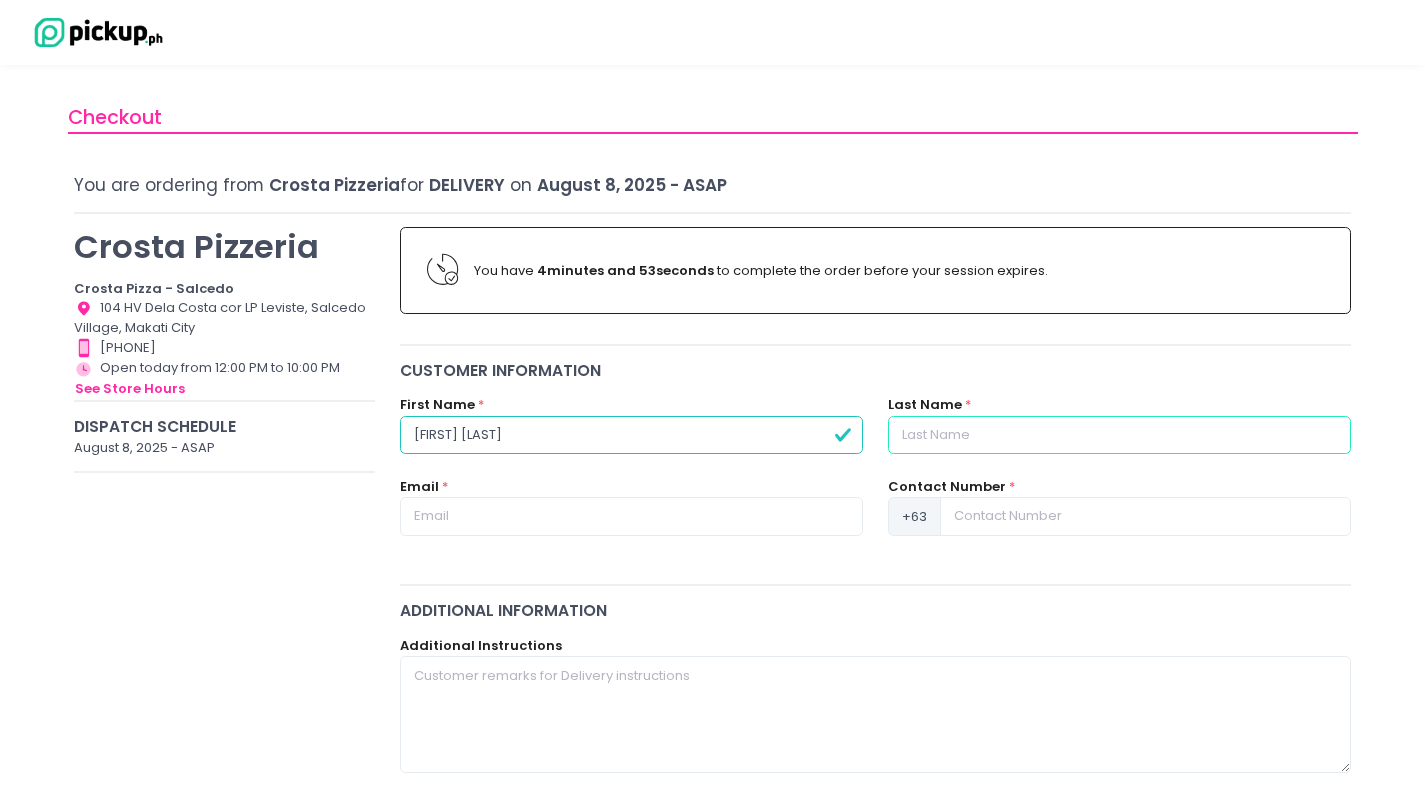 click at bounding box center (1119, 435) 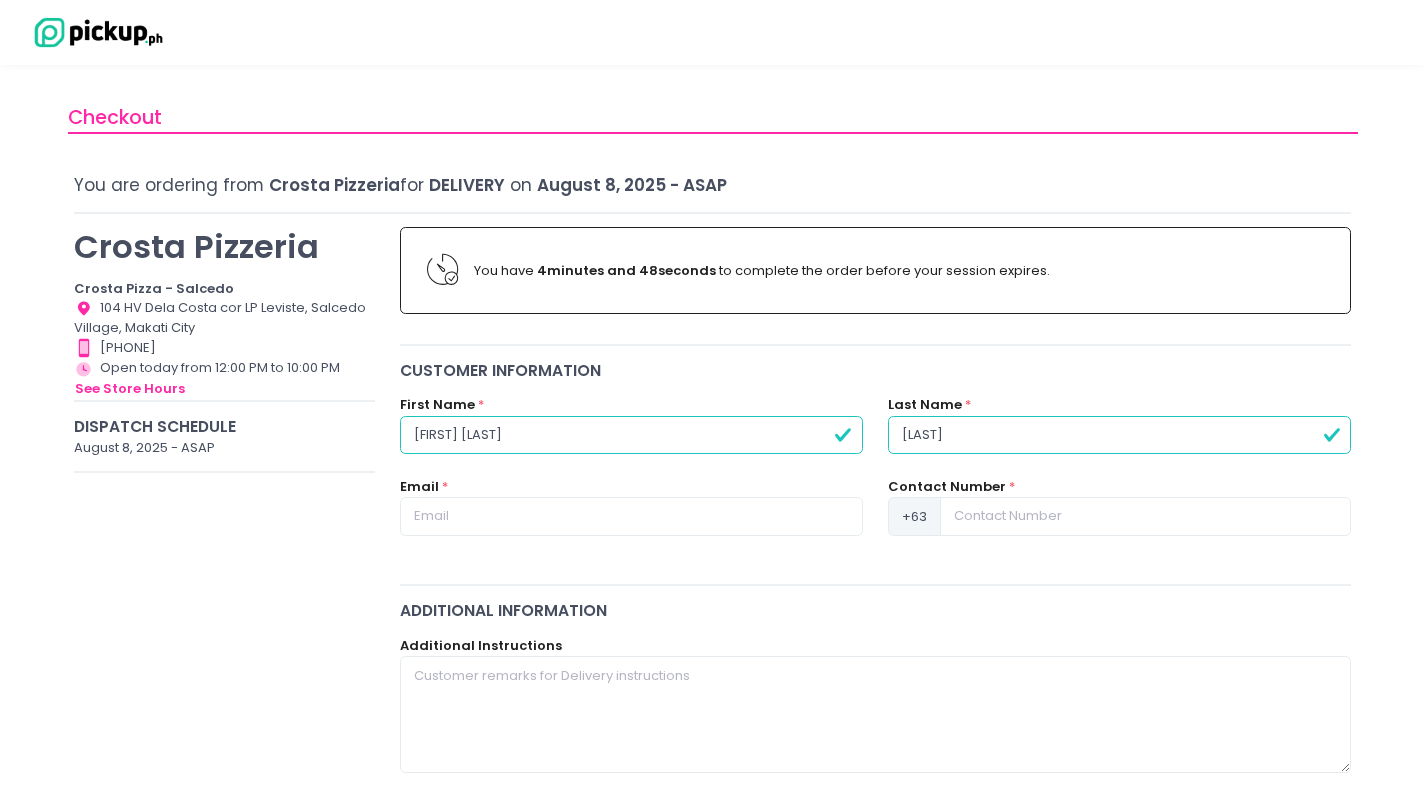 type on "[LAST]" 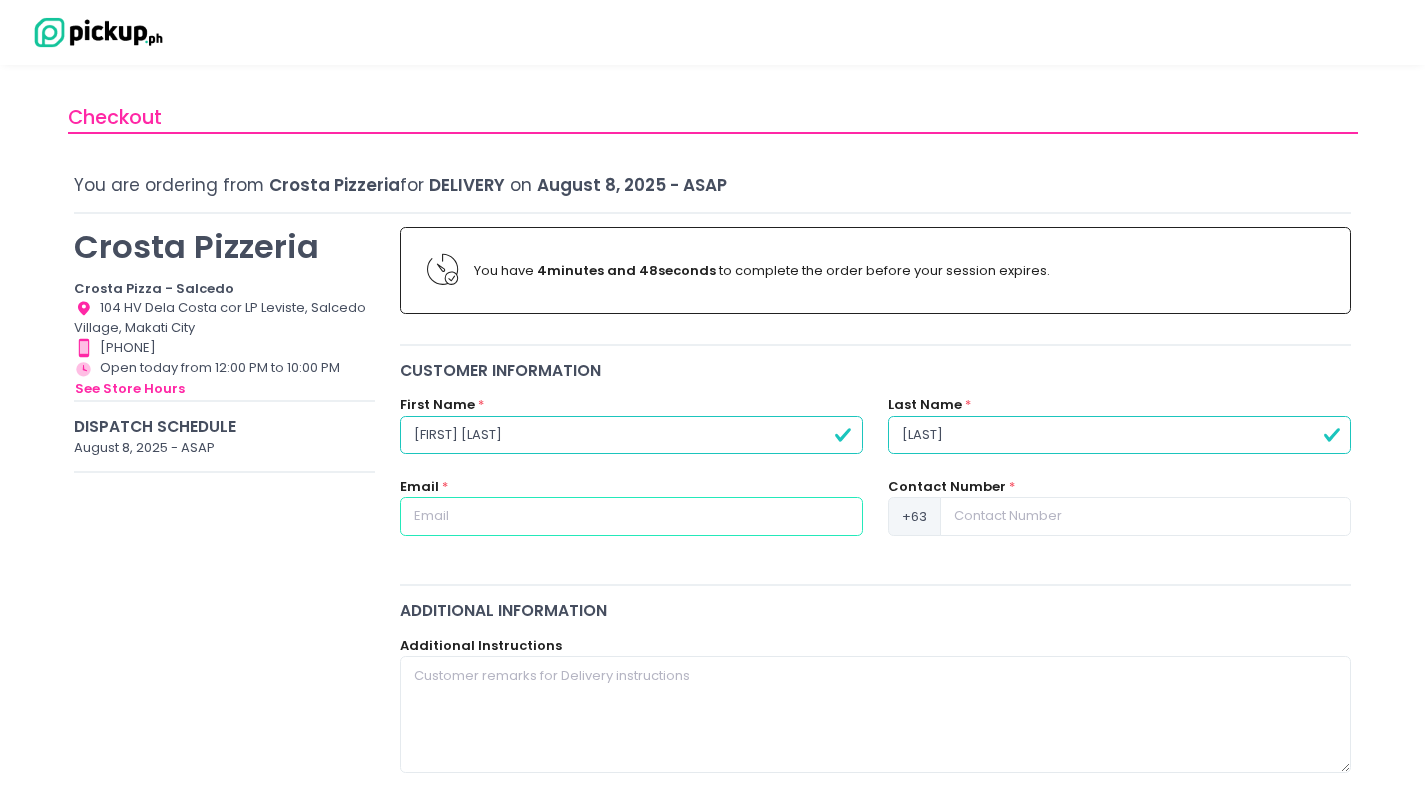 click at bounding box center [631, 516] 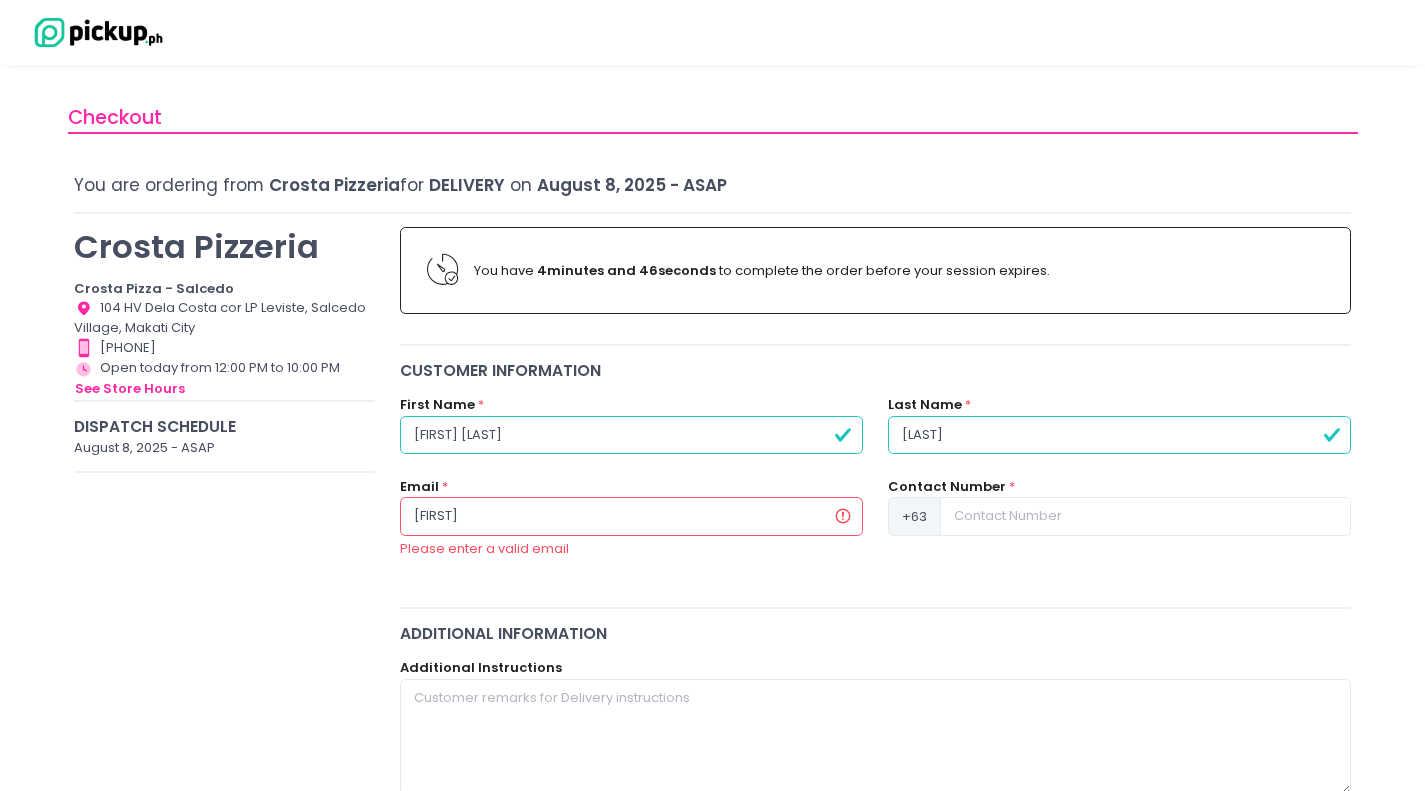 type on "[FIRST].[LAST]@[DOMAIN]" 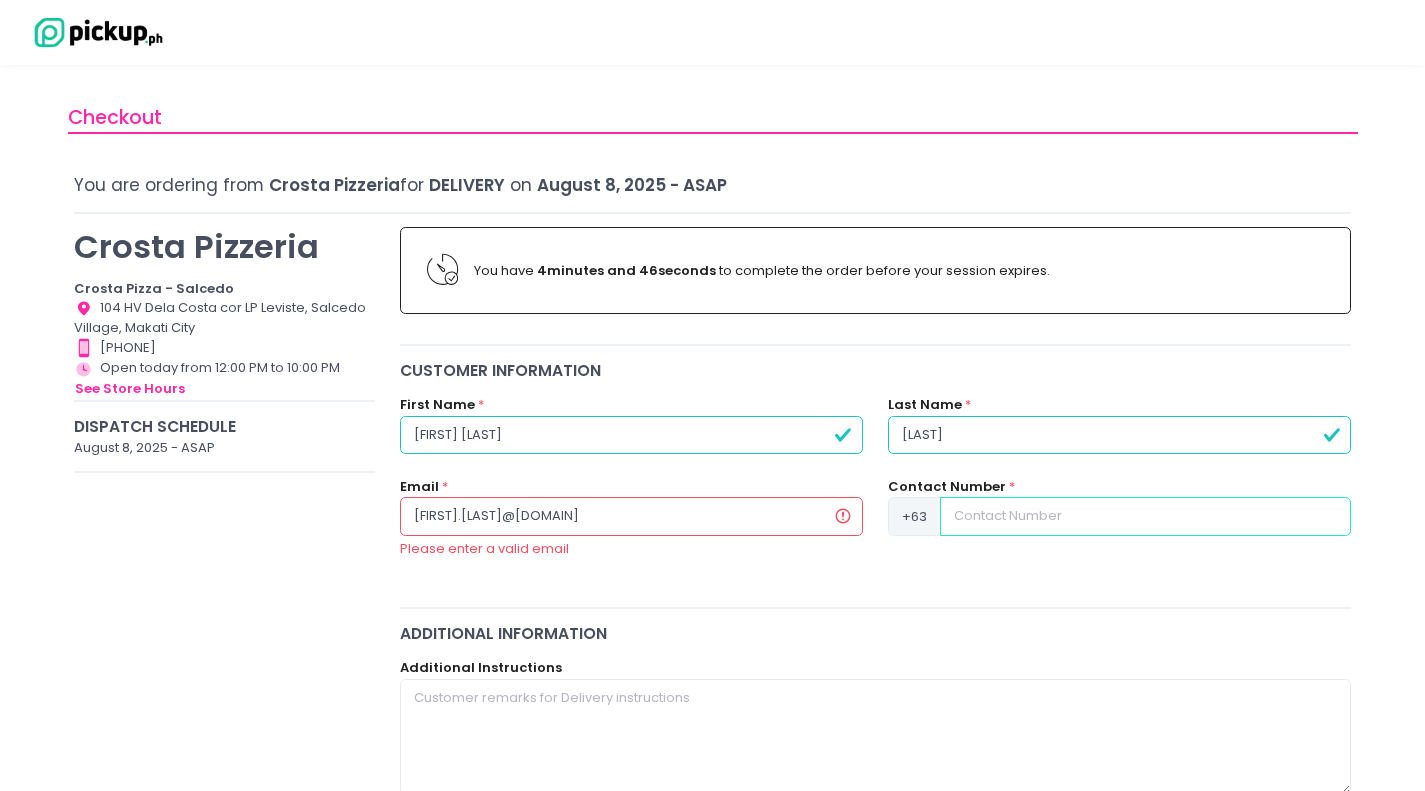 type on "[PHONE]" 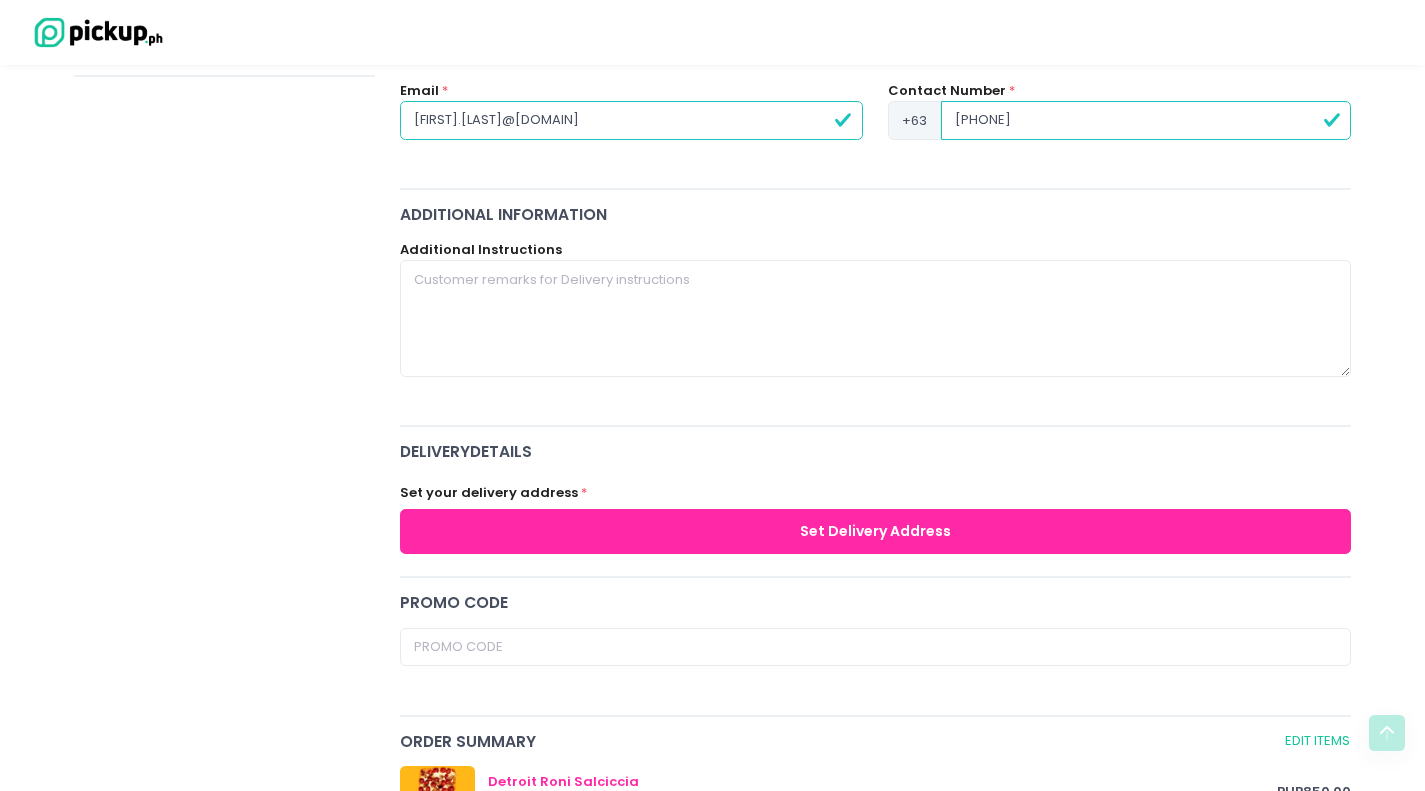 scroll, scrollTop: 398, scrollLeft: 0, axis: vertical 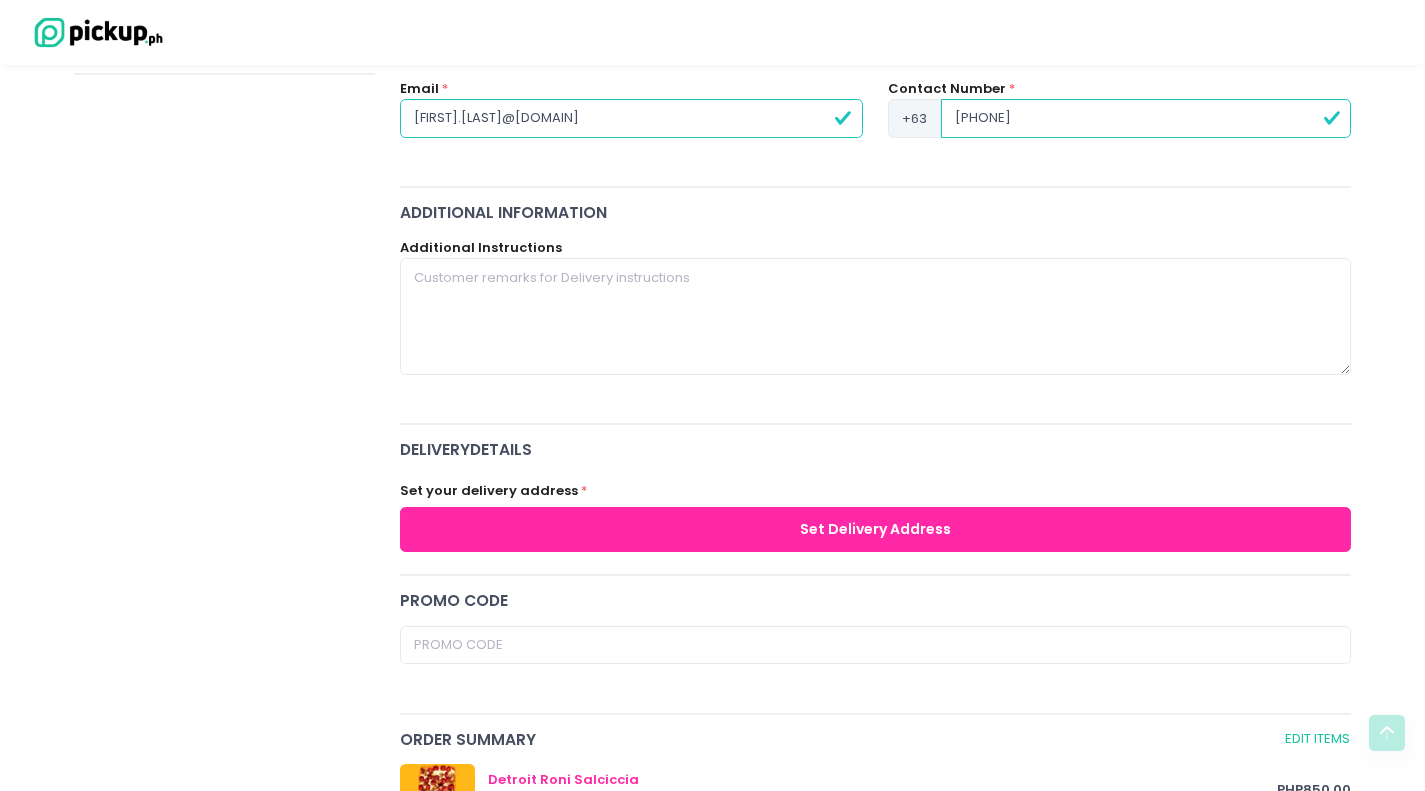 click on "Set Delivery Address" at bounding box center (876, 529) 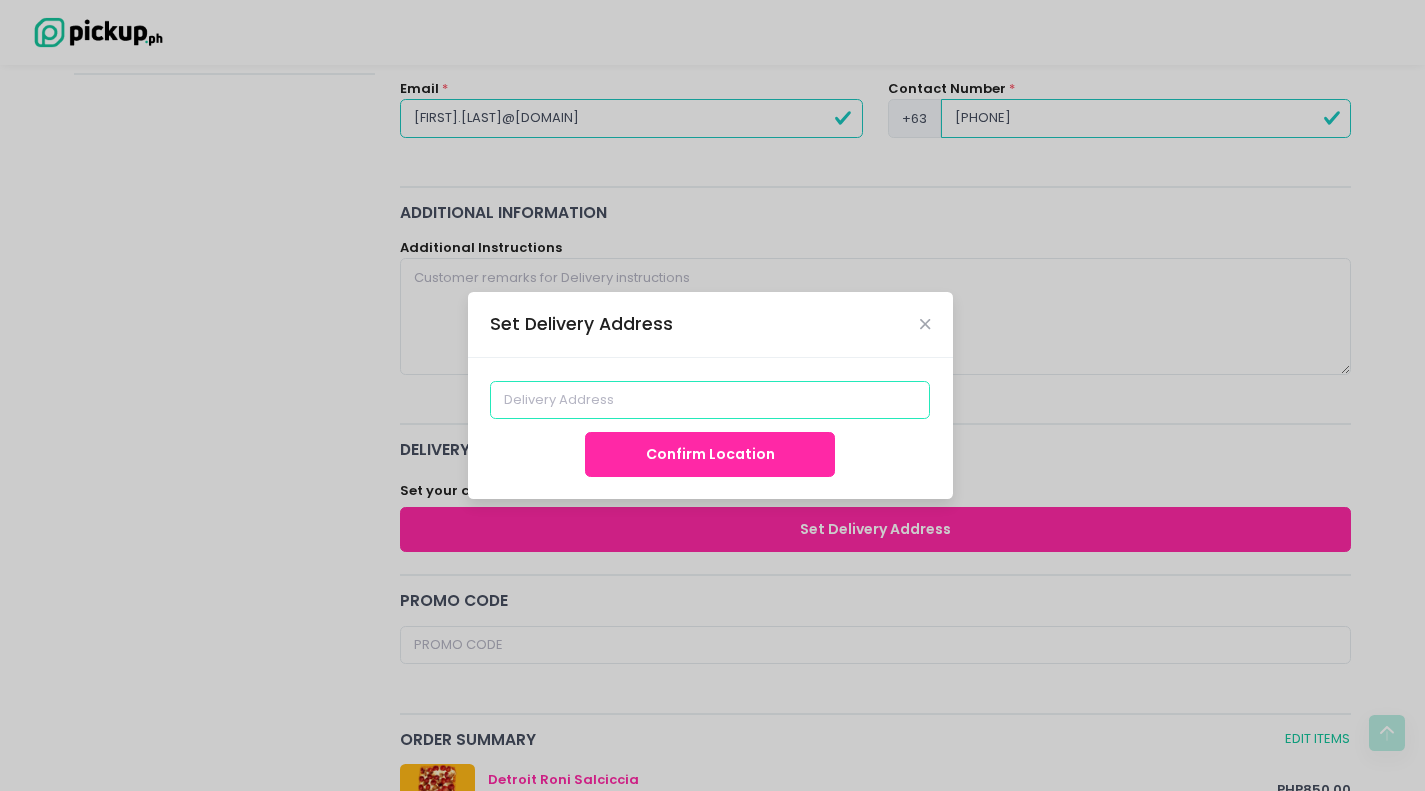 click at bounding box center (710, 400) 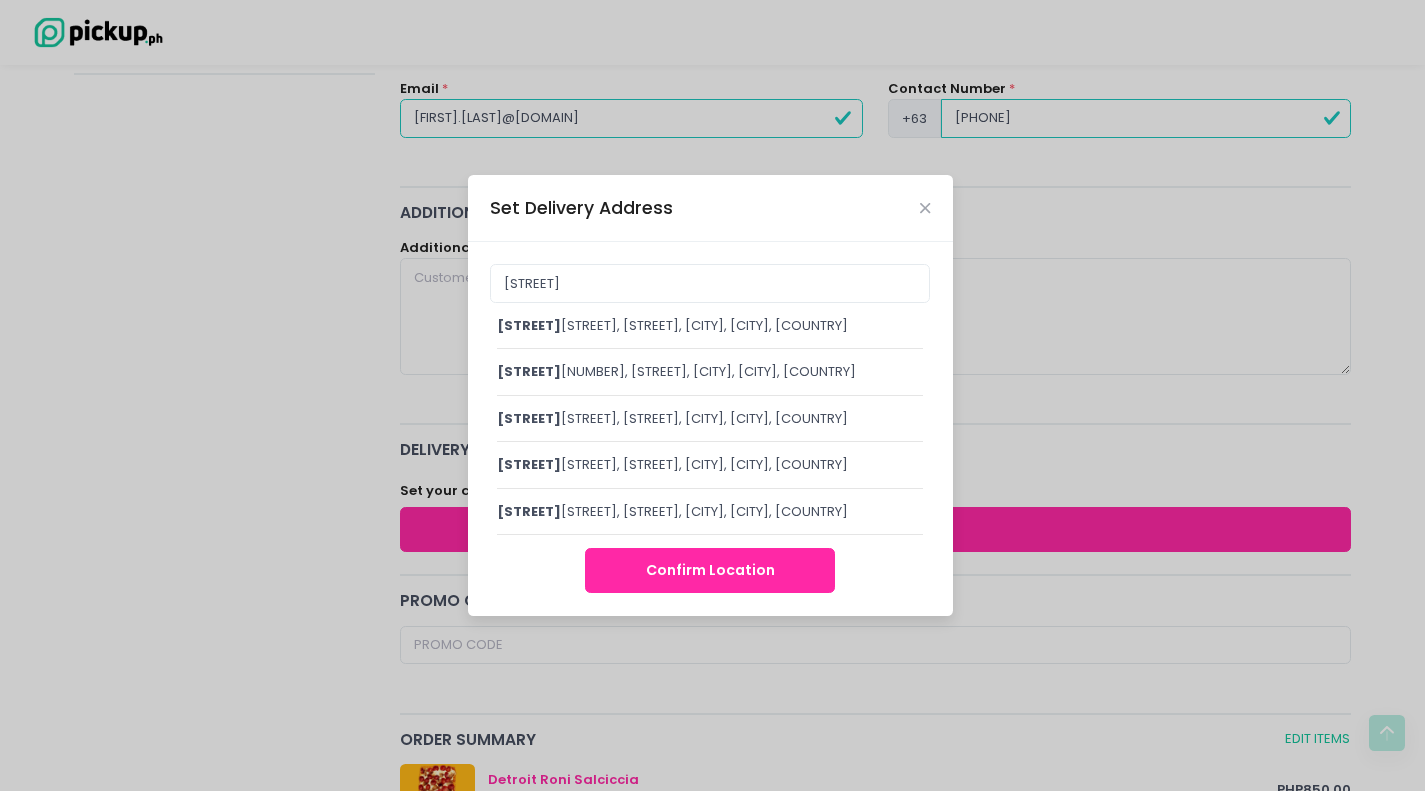 click on "[STREET], [STREET], [CITY], [CITY], [COUNTRY]" at bounding box center (710, 372) 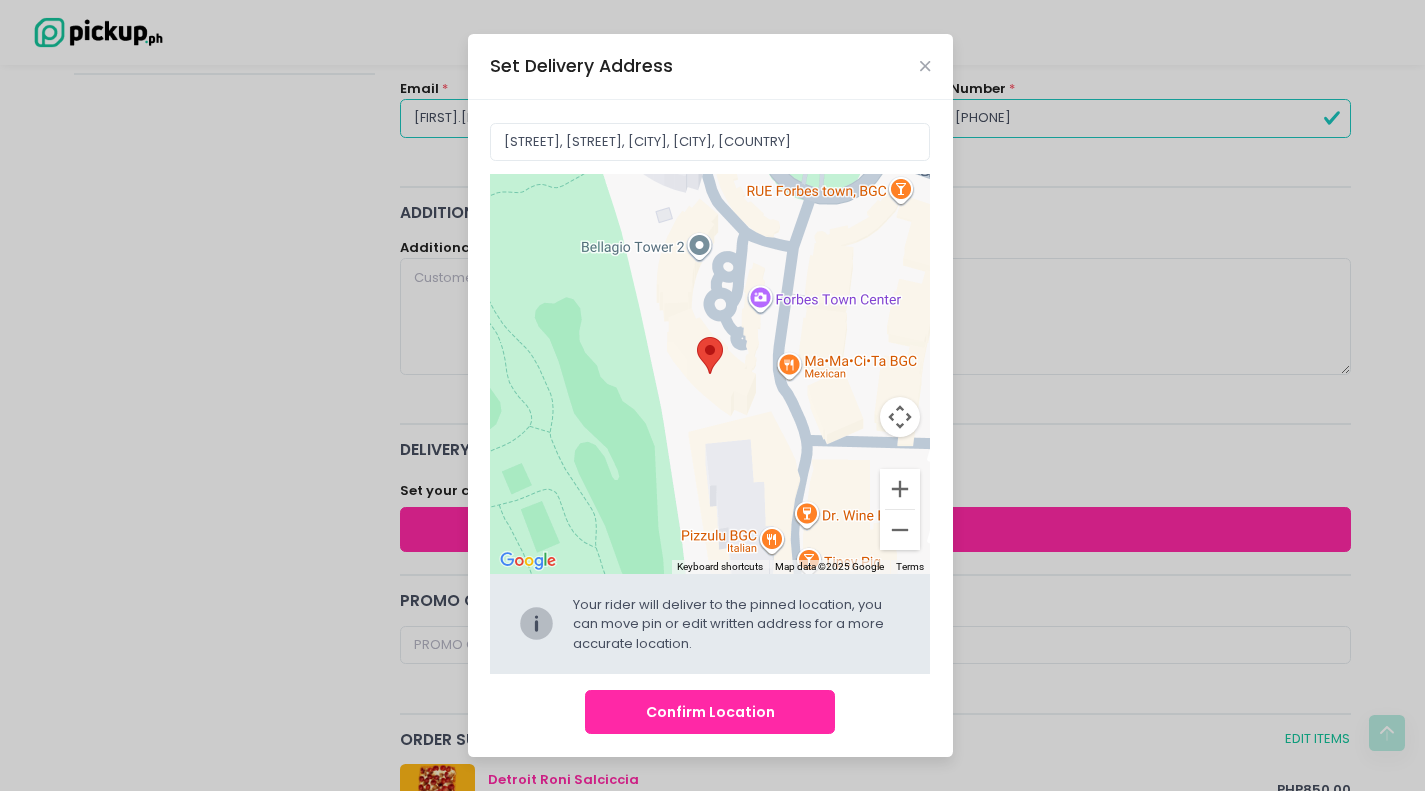 click on "Confirm Location" at bounding box center (710, 712) 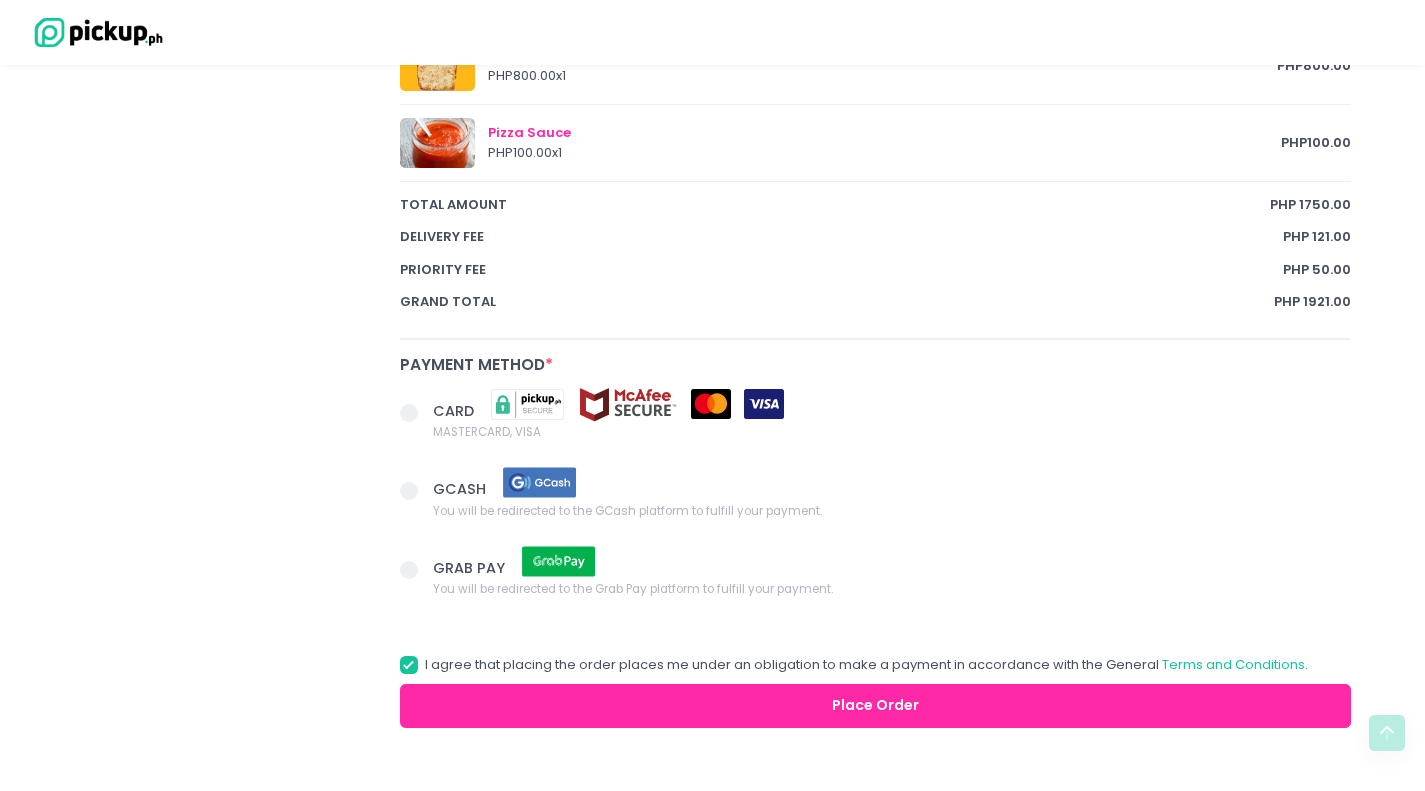 scroll, scrollTop: 1338, scrollLeft: 0, axis: vertical 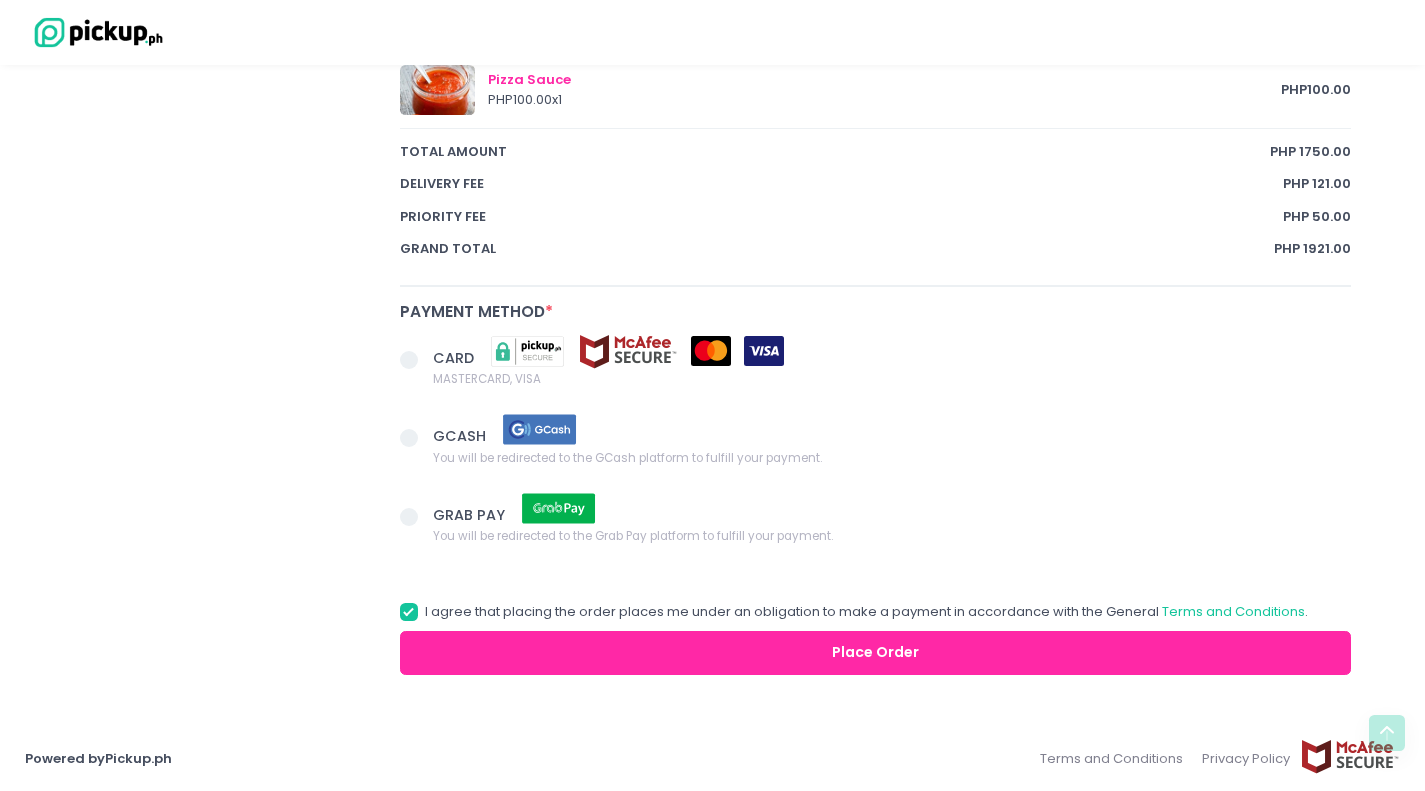click at bounding box center [409, 360] 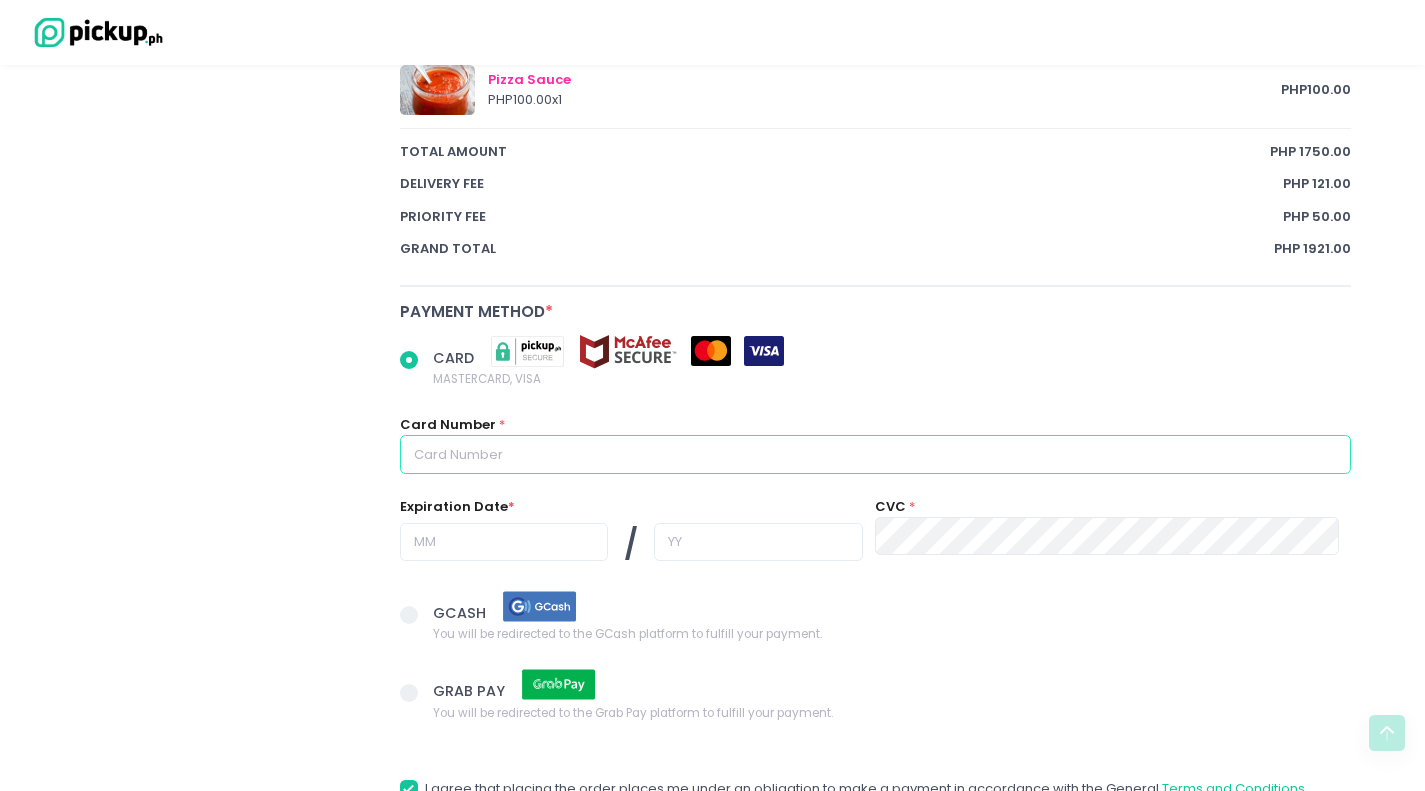click at bounding box center [876, 454] 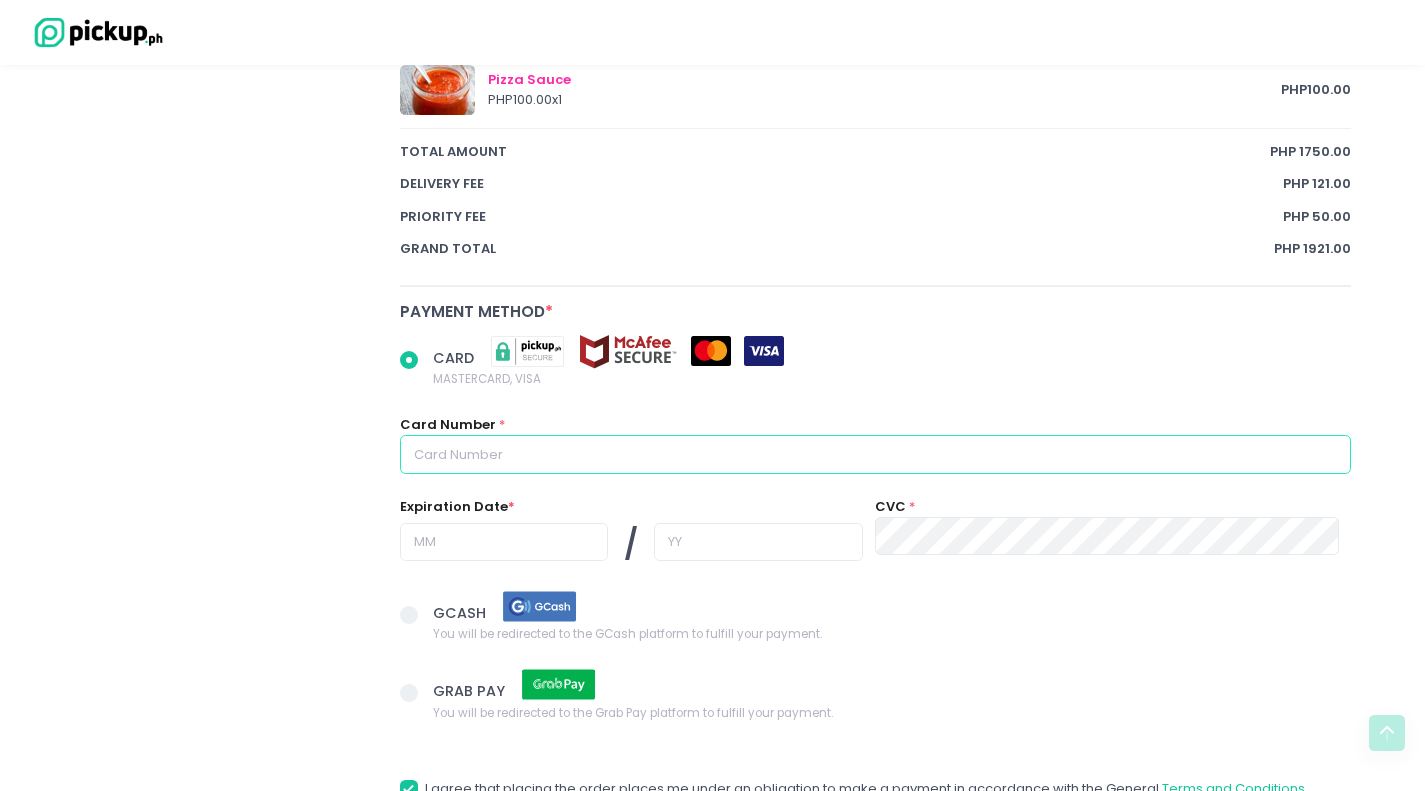 radio on "true" 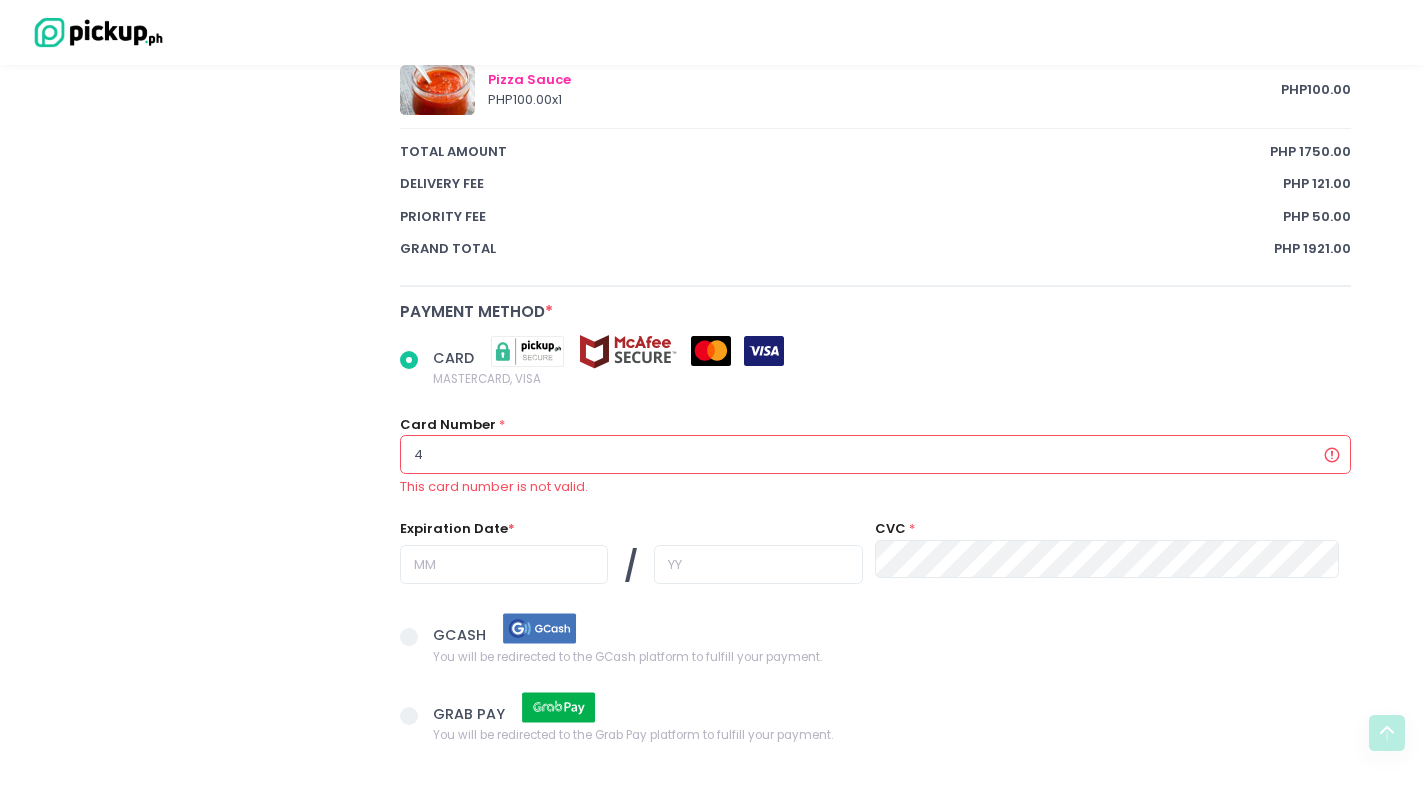 radio on "true" 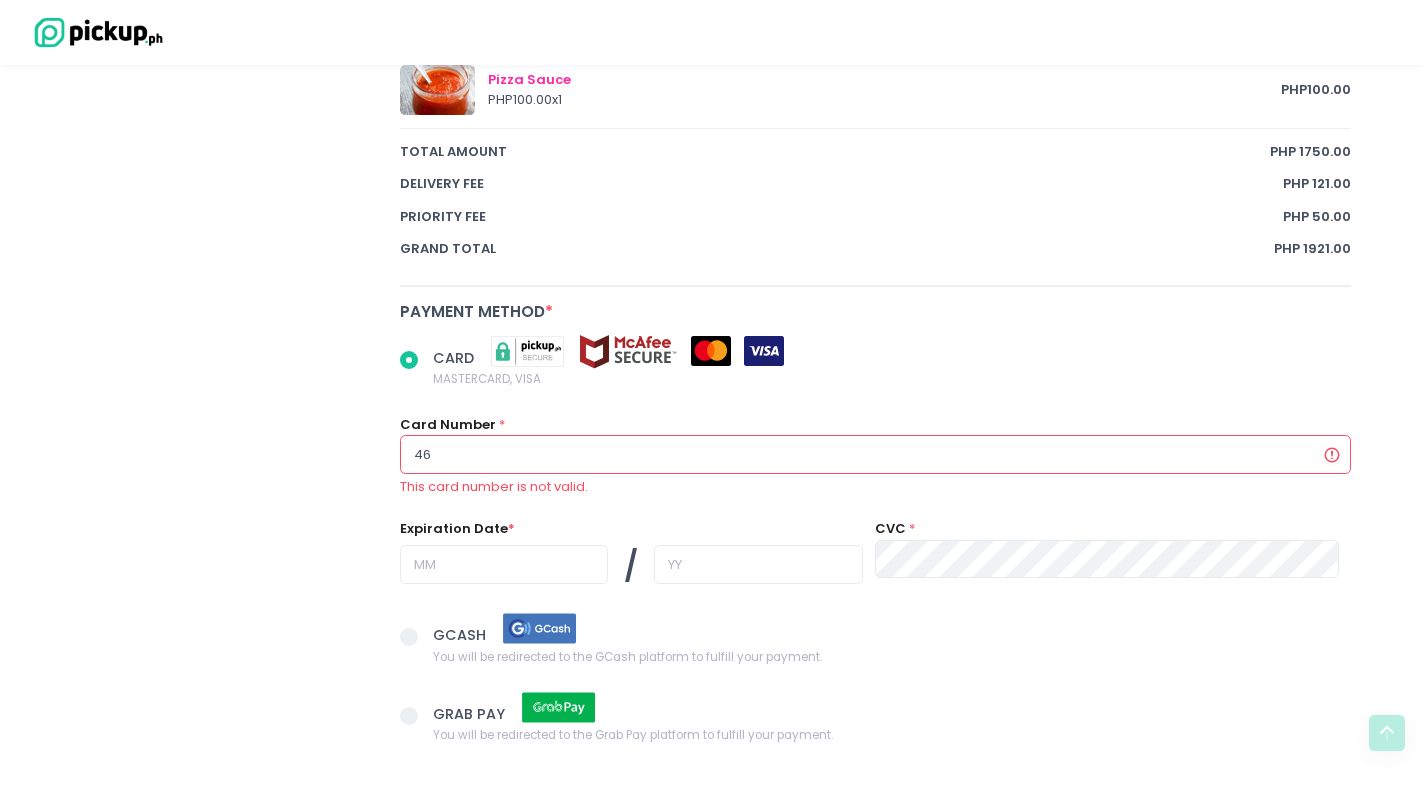 type on "461" 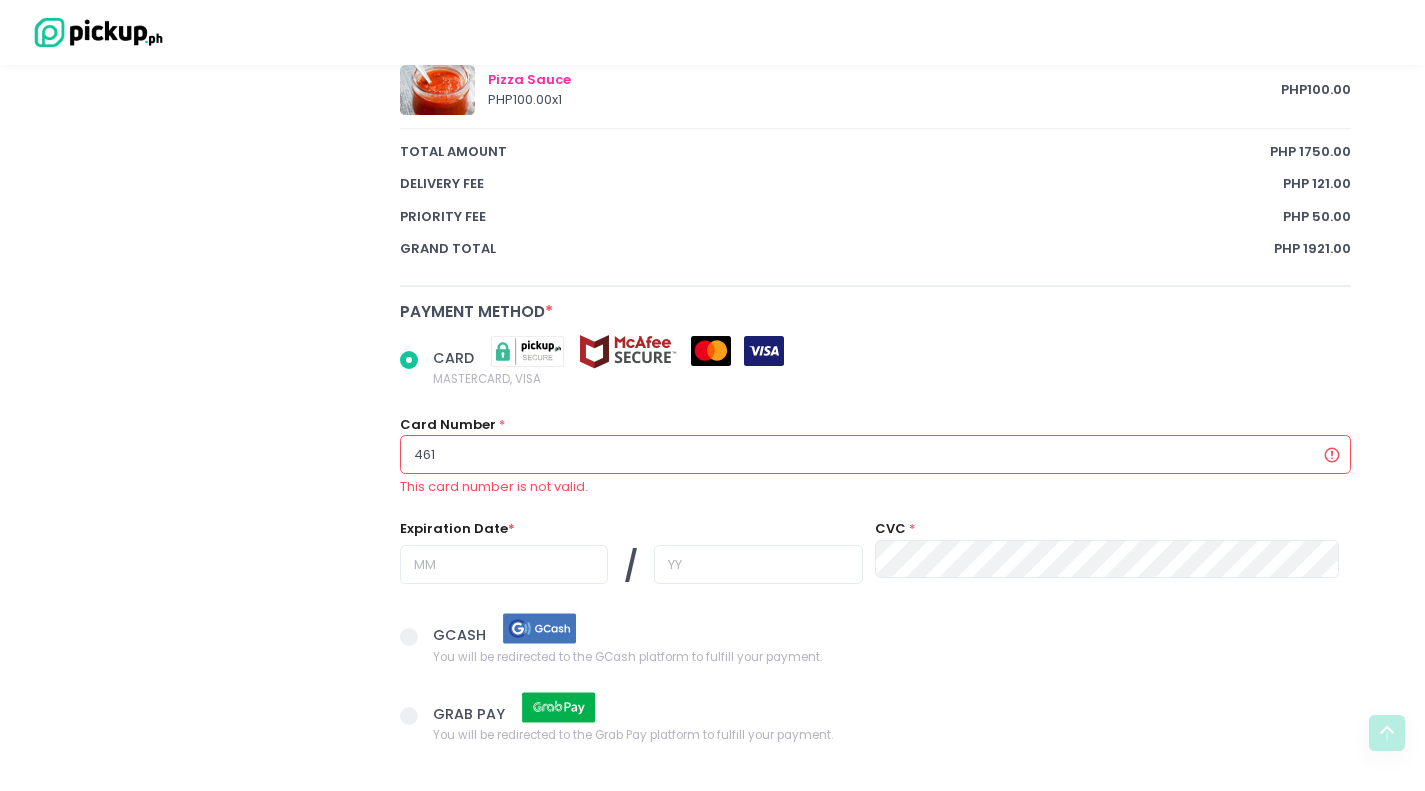 radio on "true" 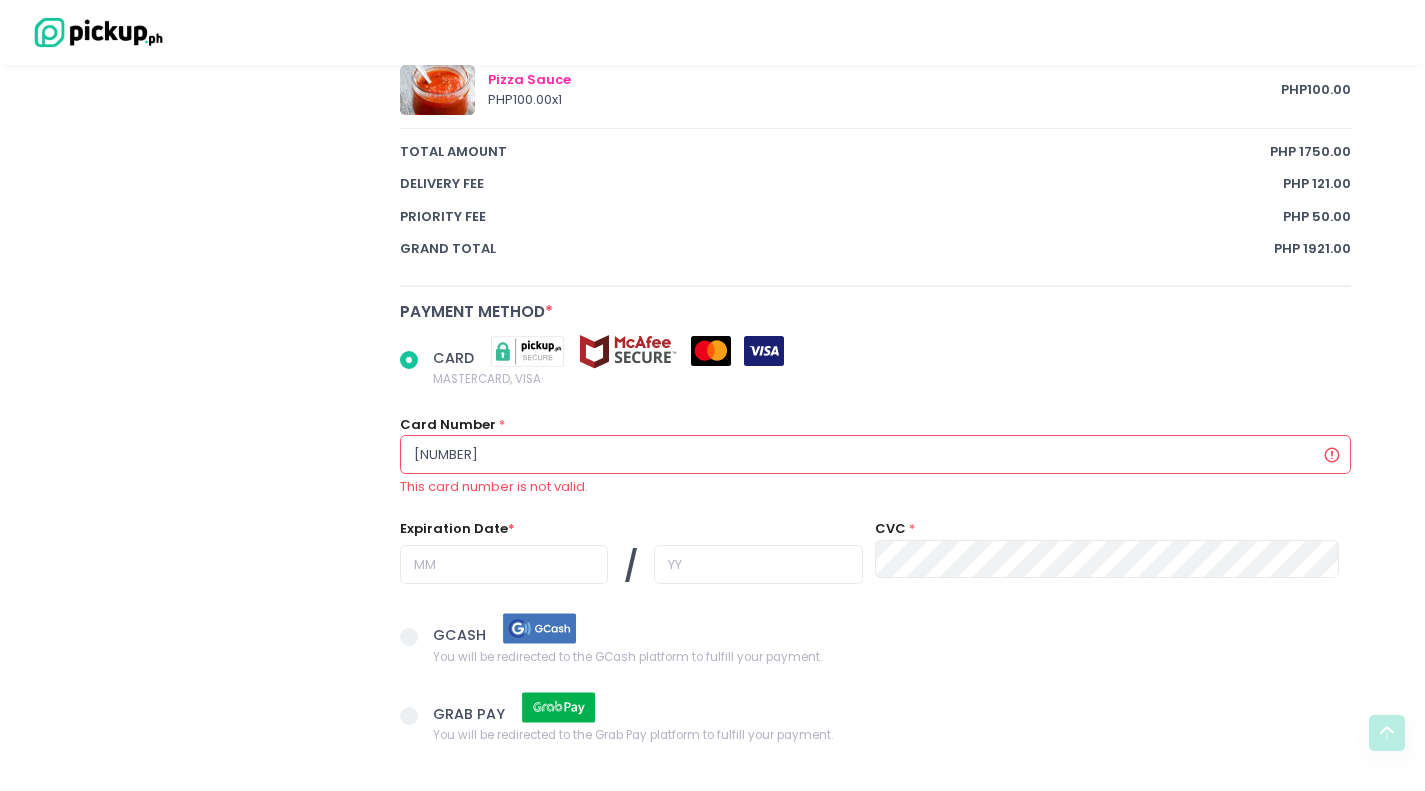 radio on "true" 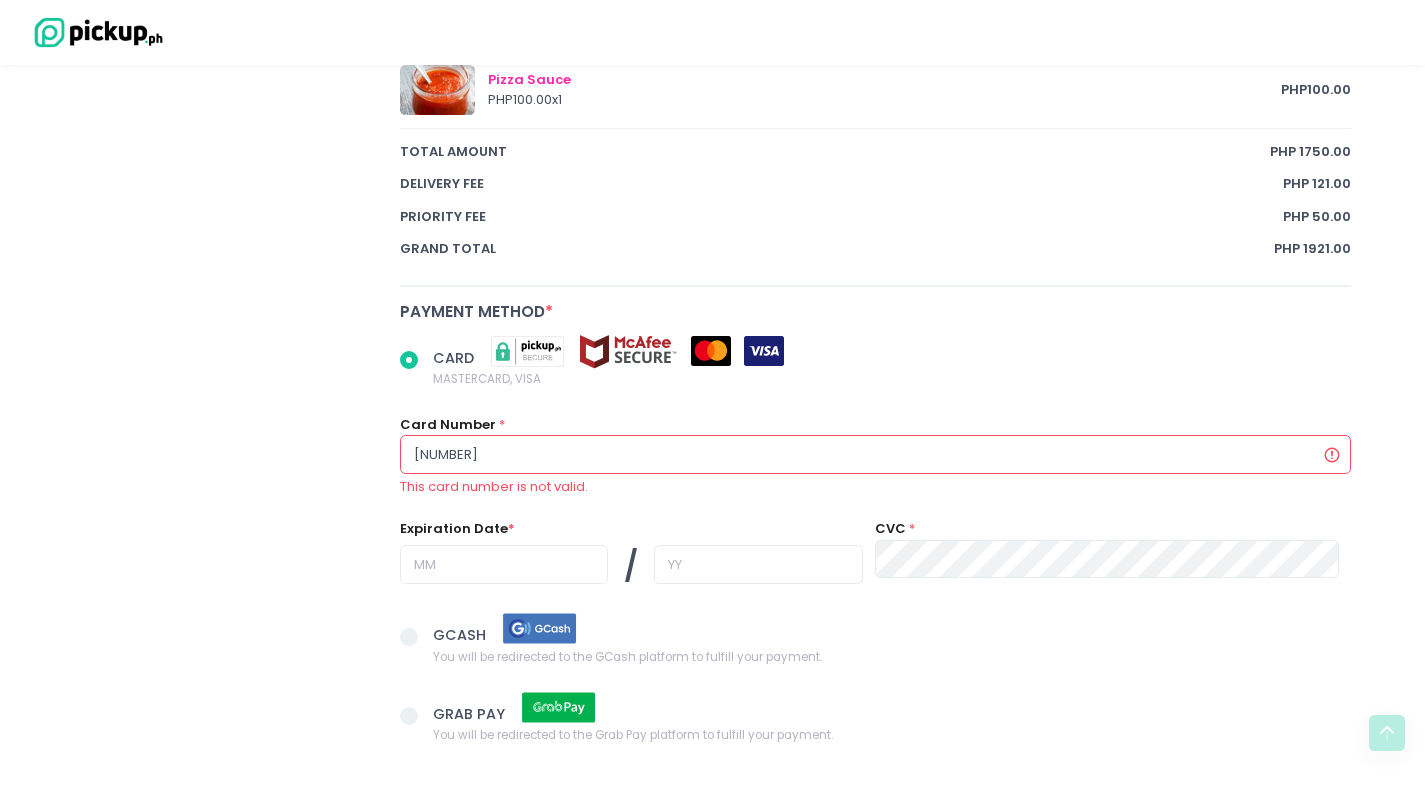 radio on "true" 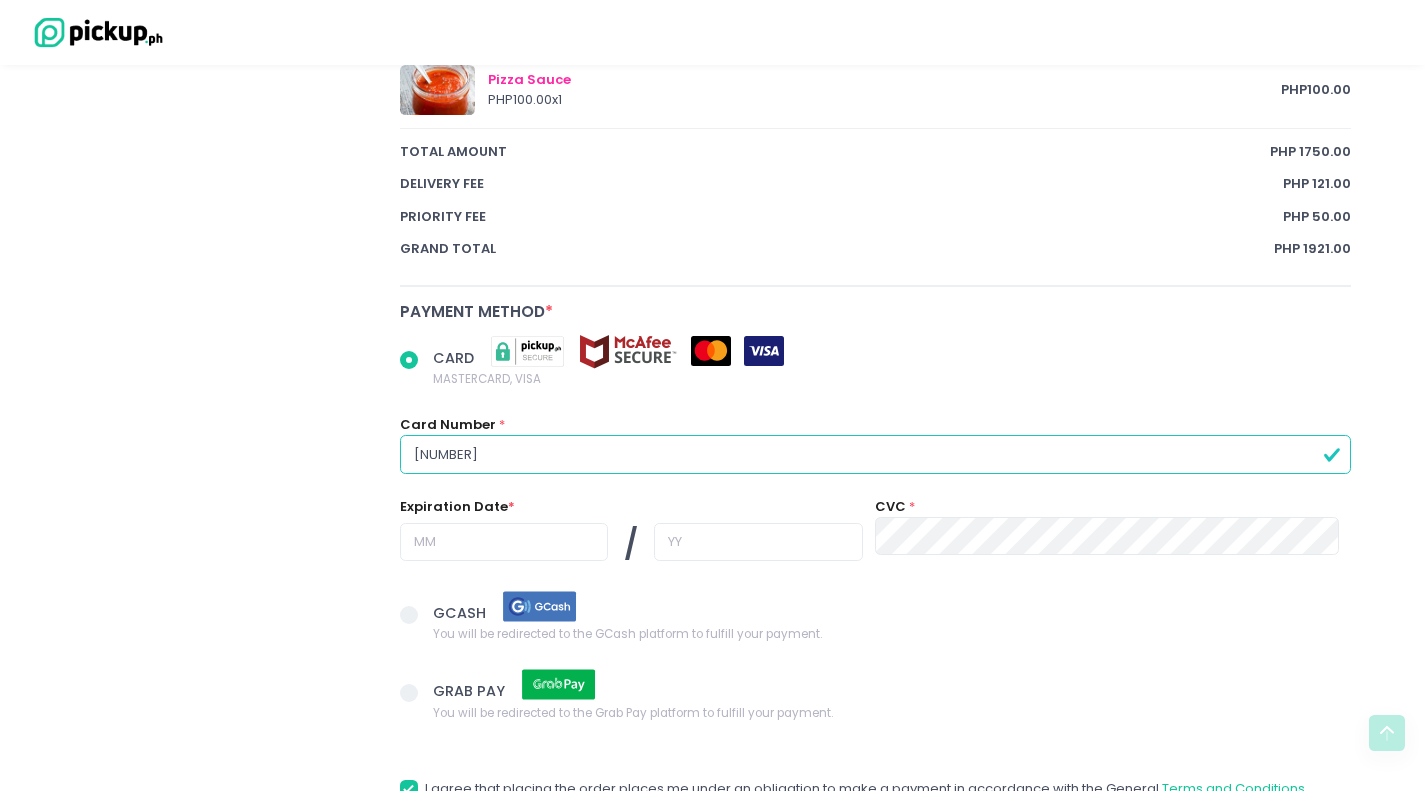 type on "[NUMBER]" 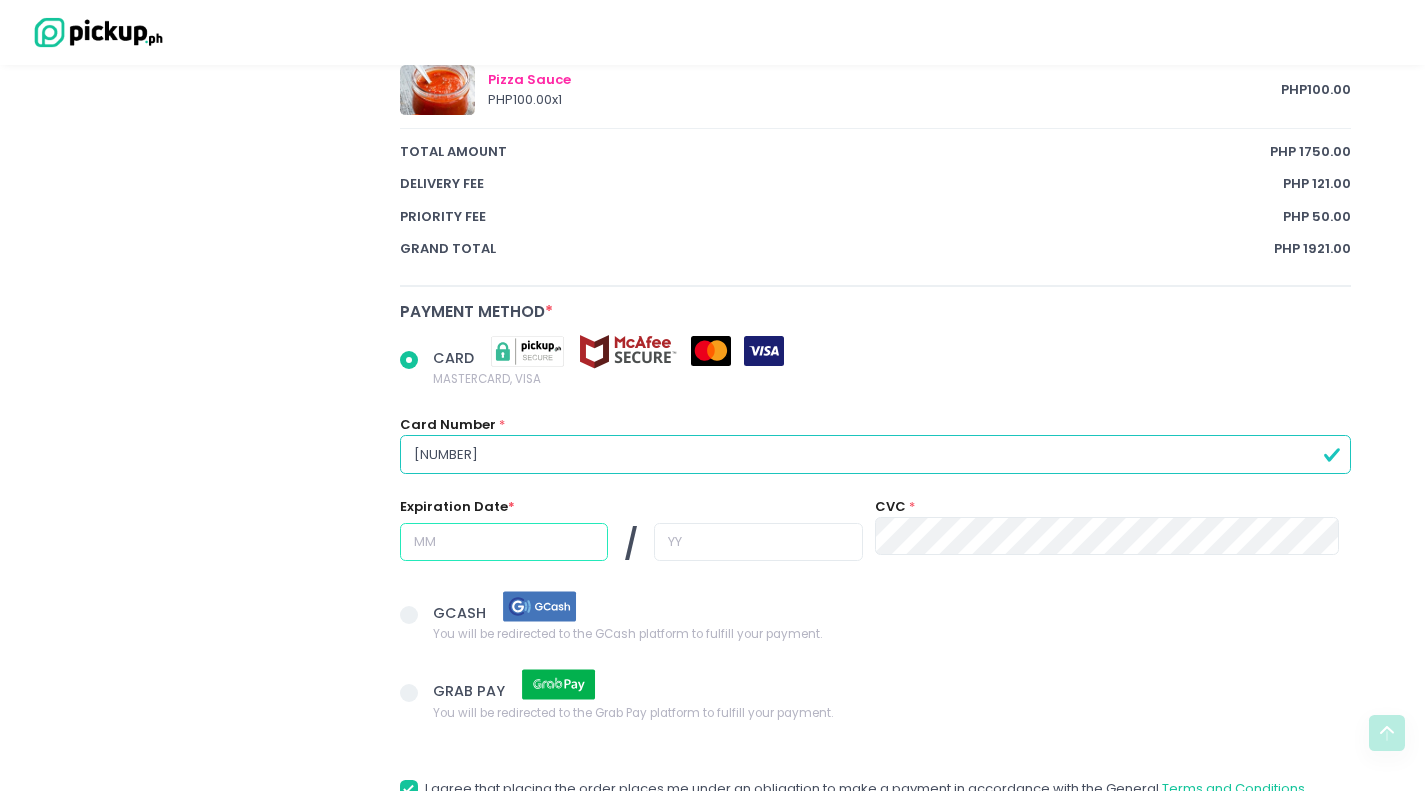 click at bounding box center (504, 542) 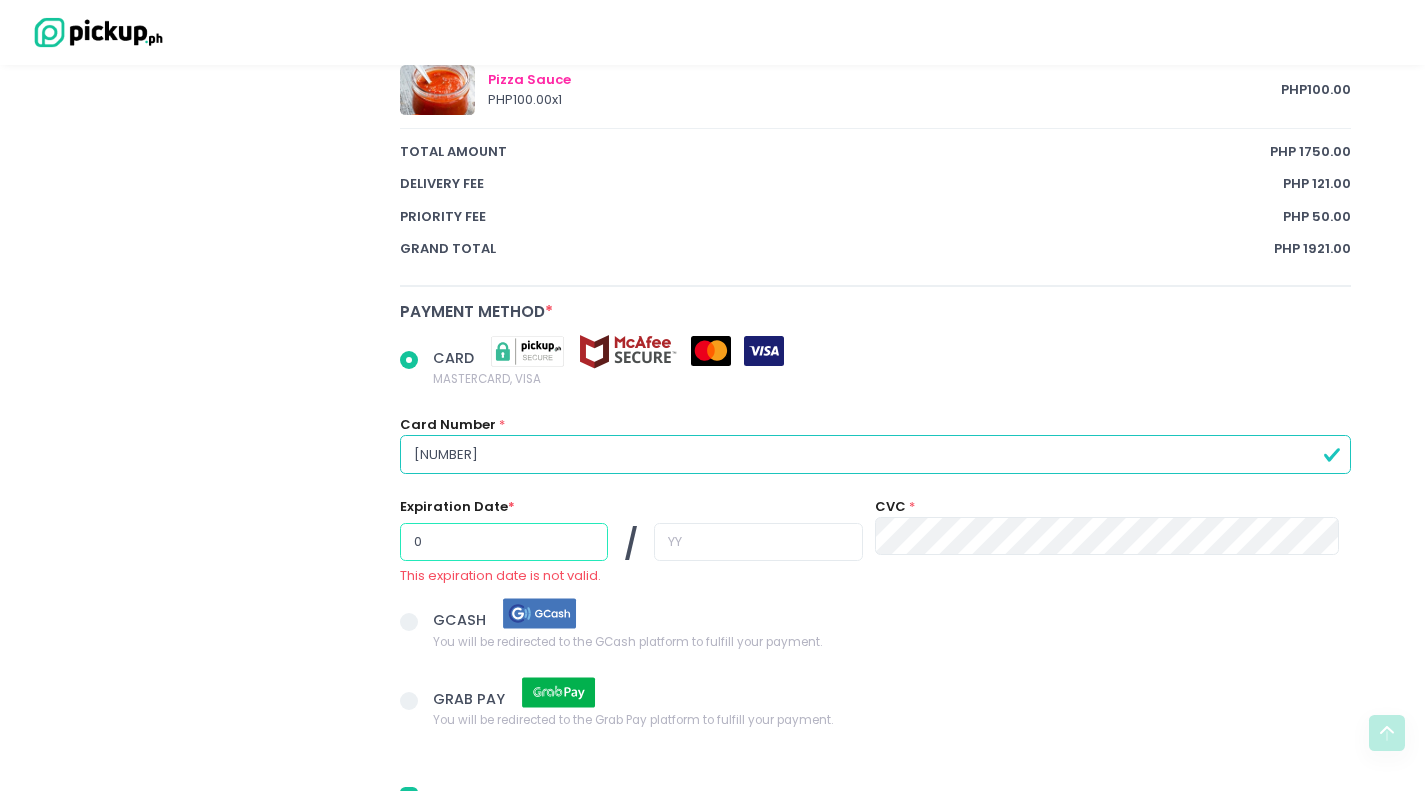 radio on "true" 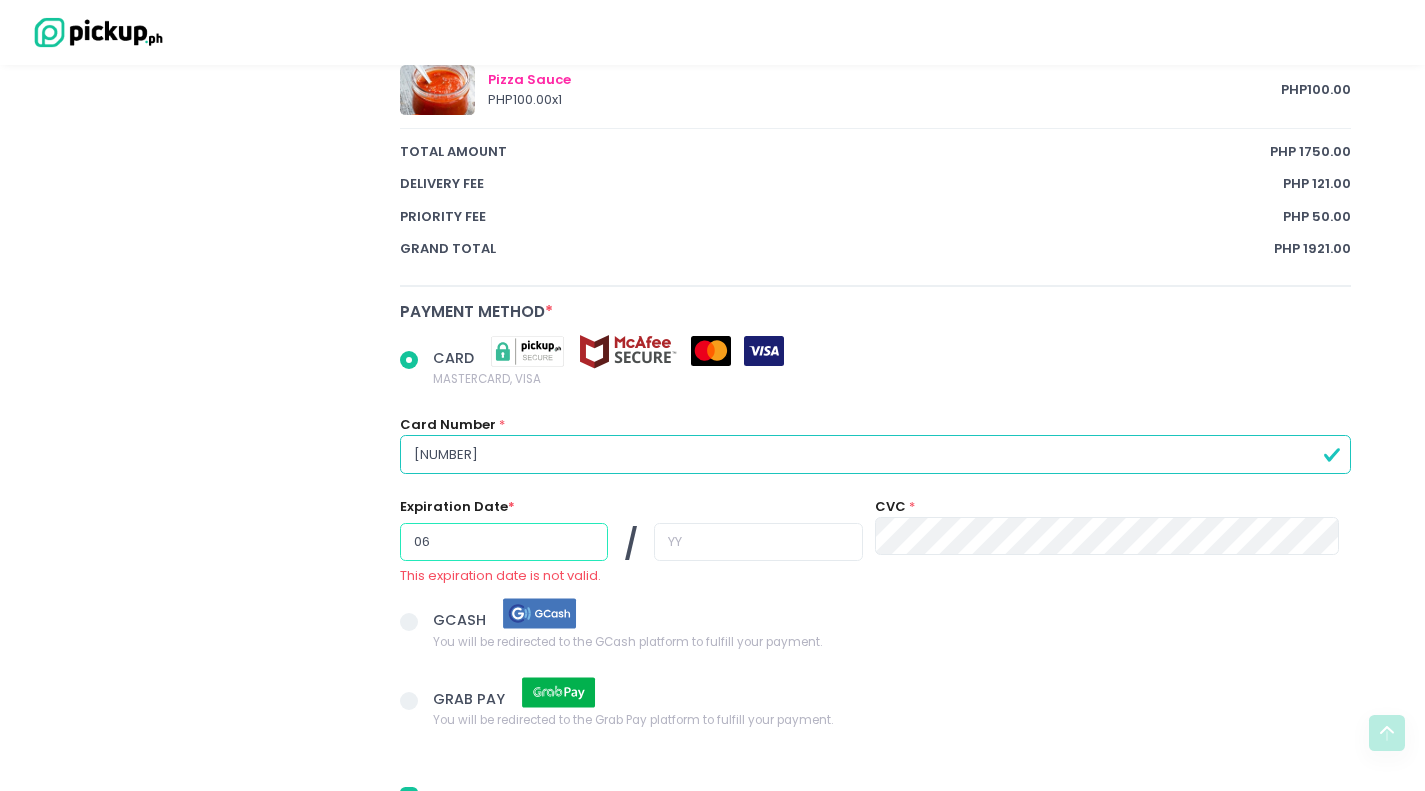 type on "06" 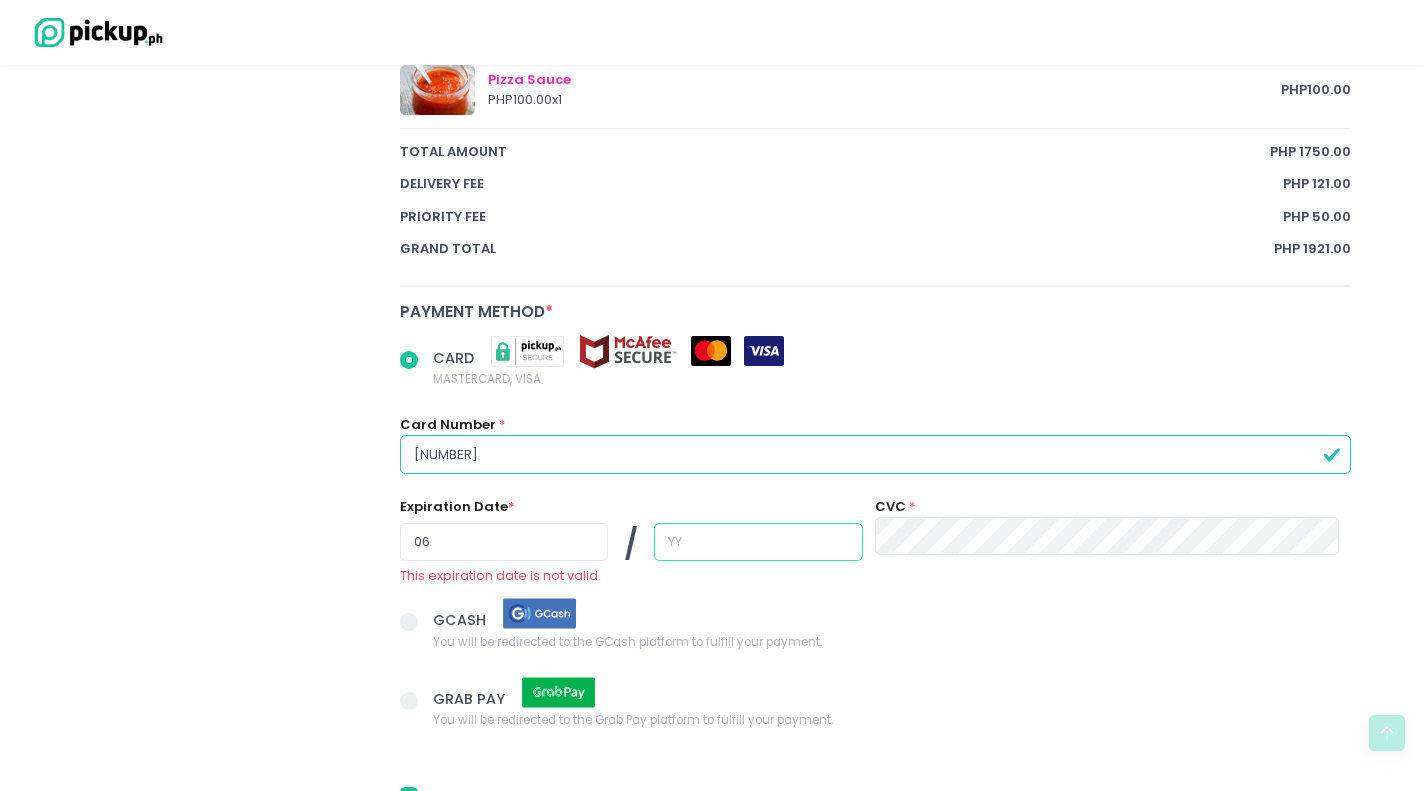 click at bounding box center (758, 542) 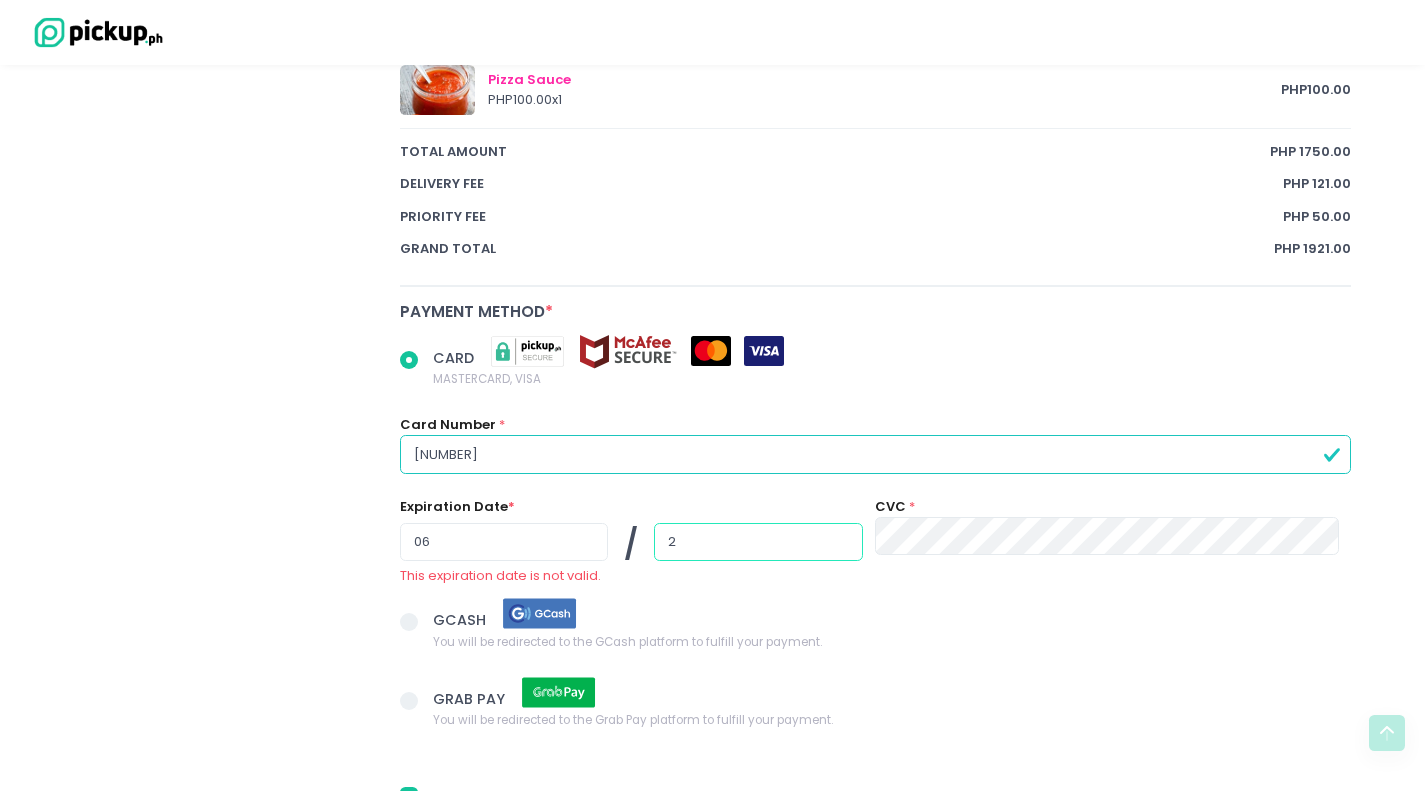 radio on "true" 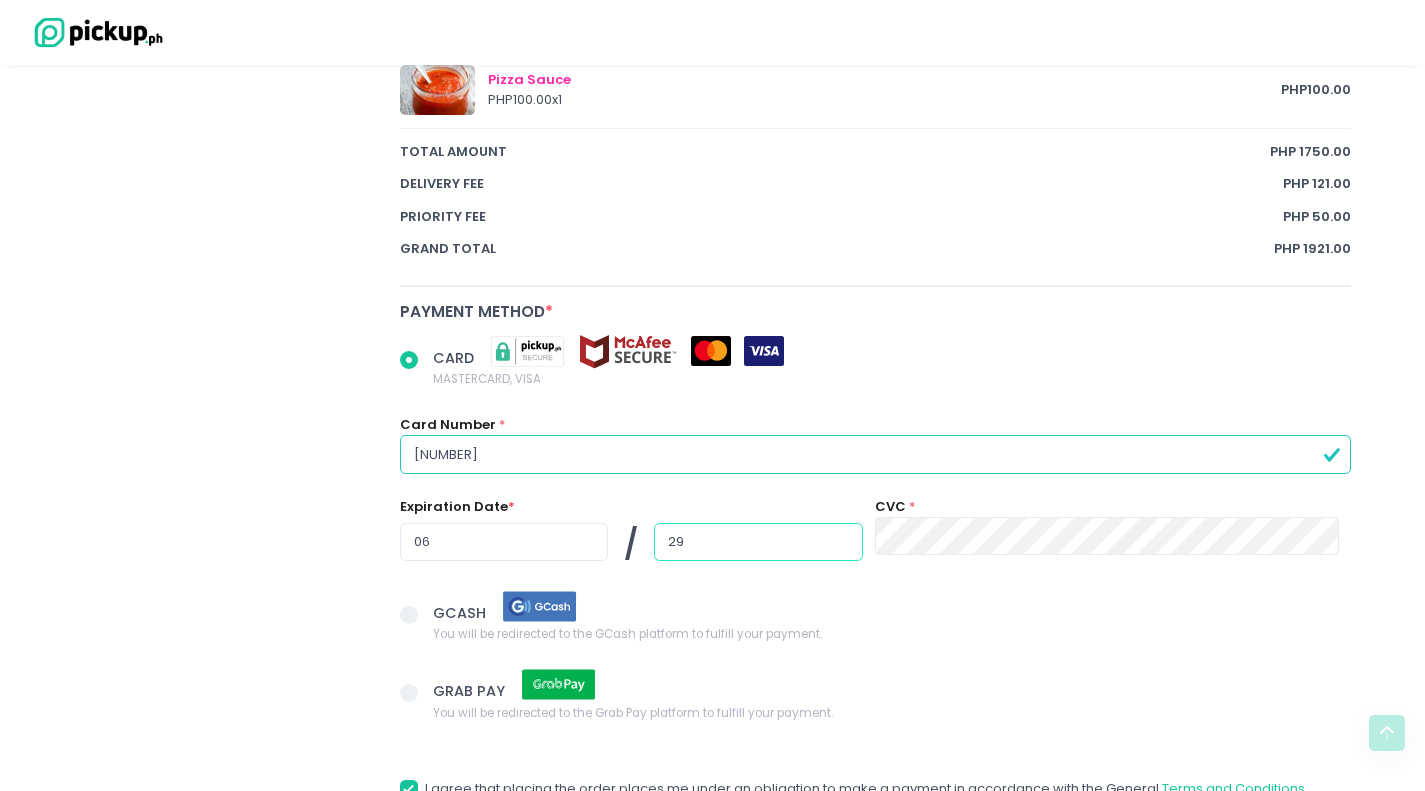 type on "29" 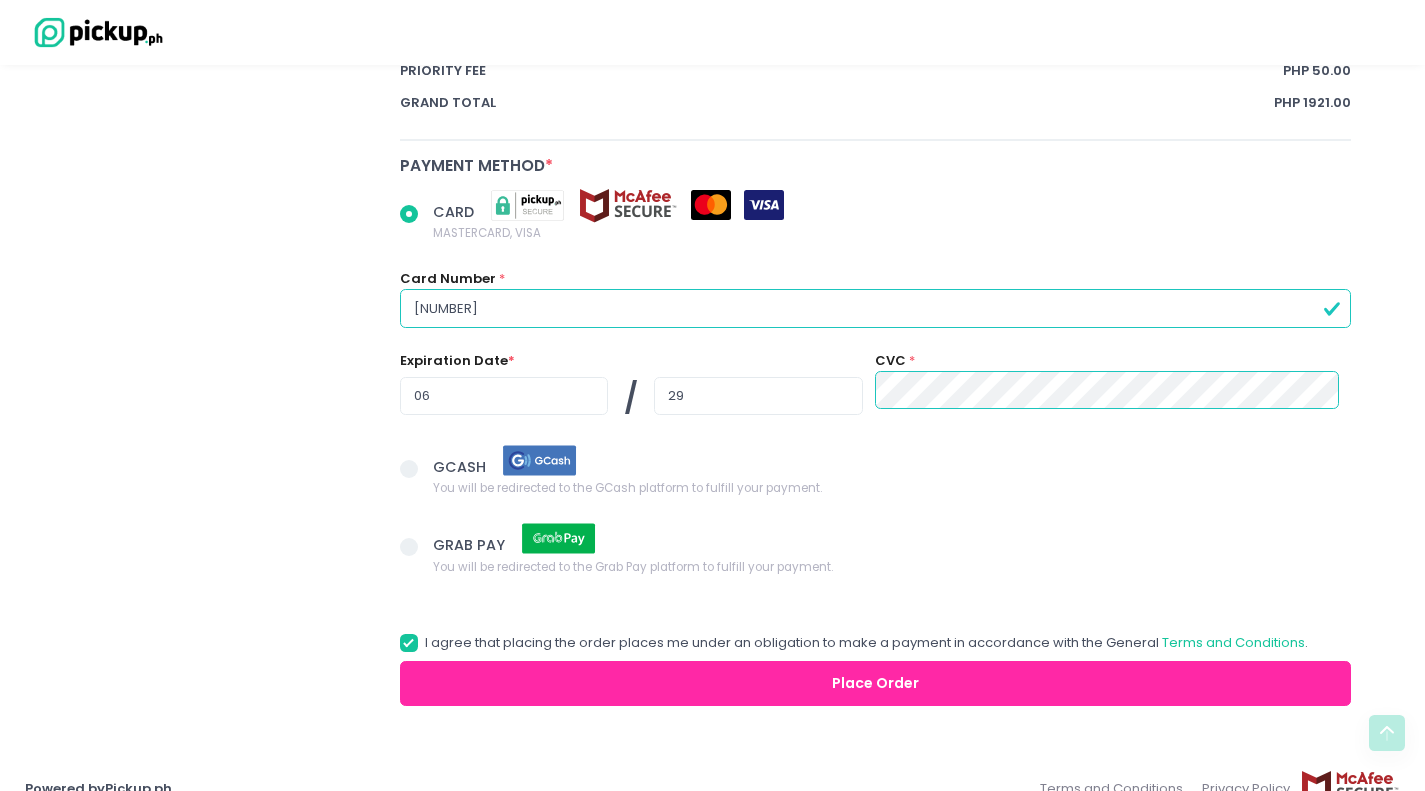 scroll, scrollTop: 1485, scrollLeft: 0, axis: vertical 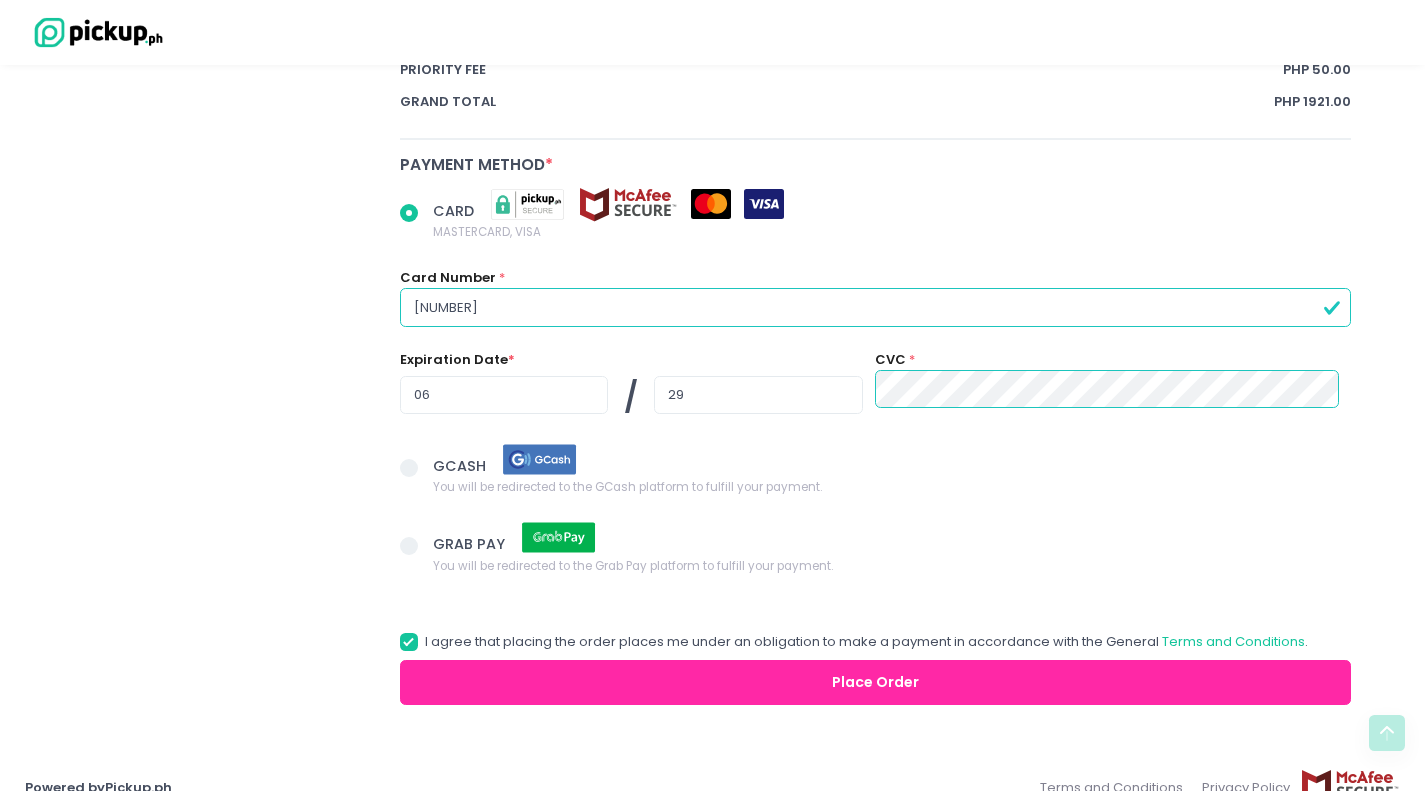 click on "Place Order" at bounding box center (876, 682) 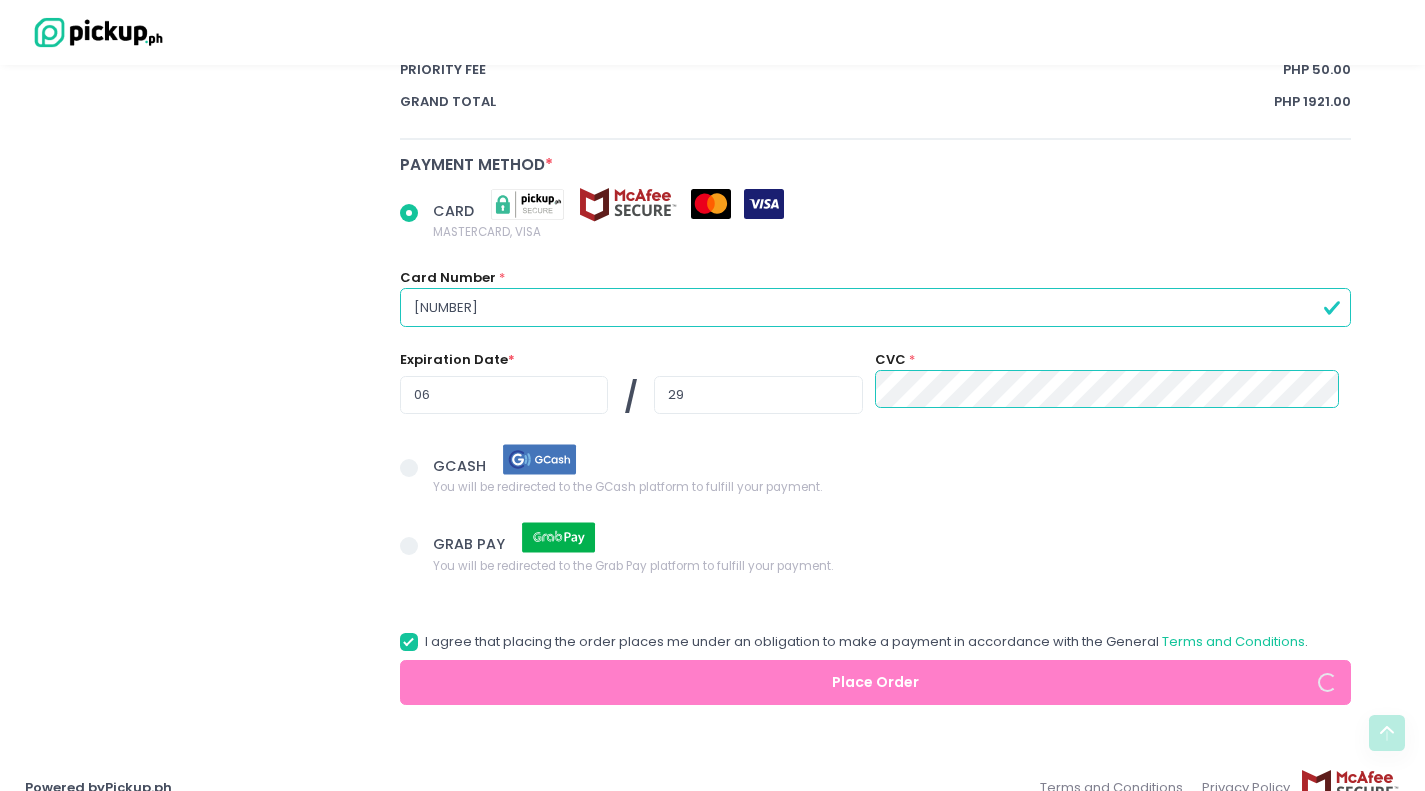radio on "true" 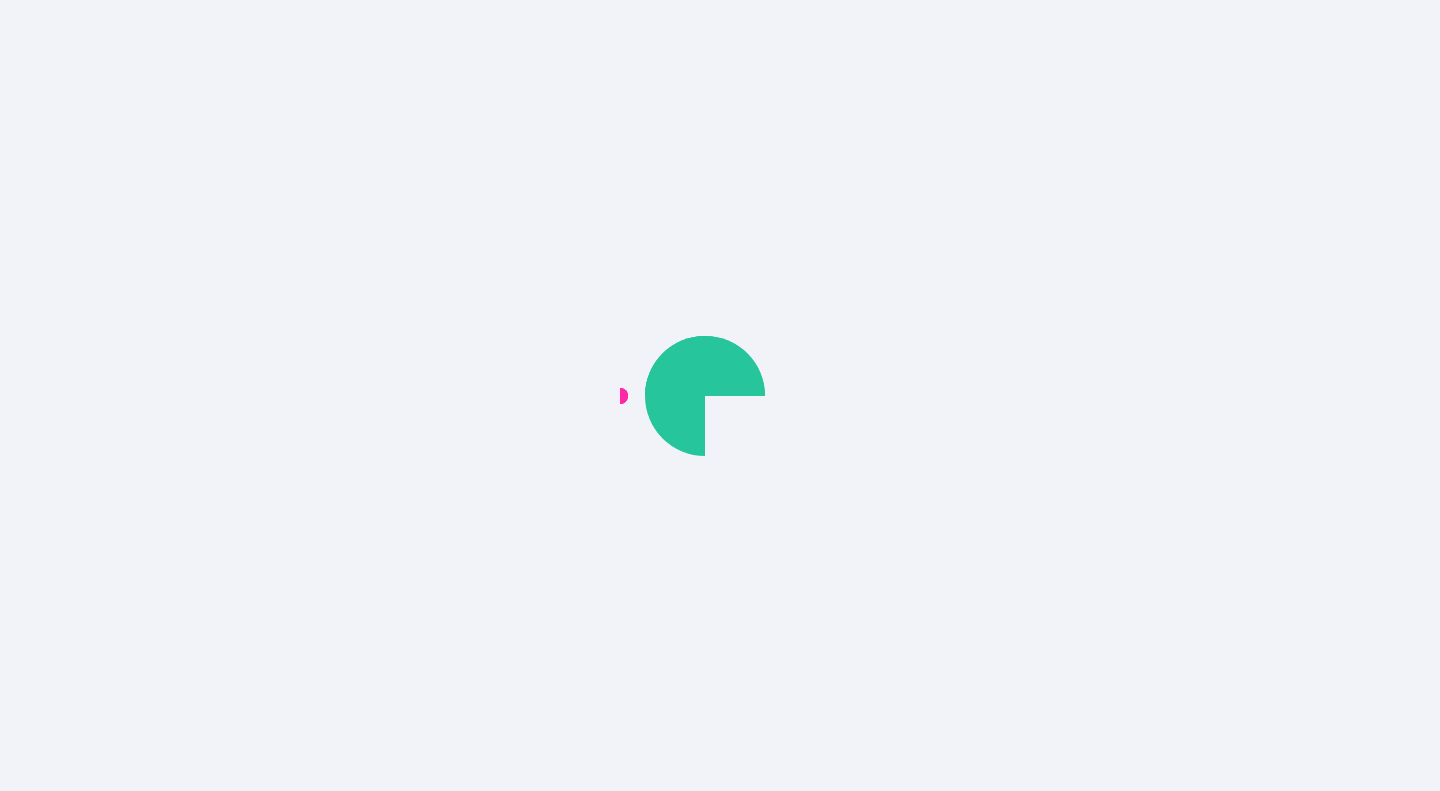 scroll, scrollTop: 0, scrollLeft: 0, axis: both 